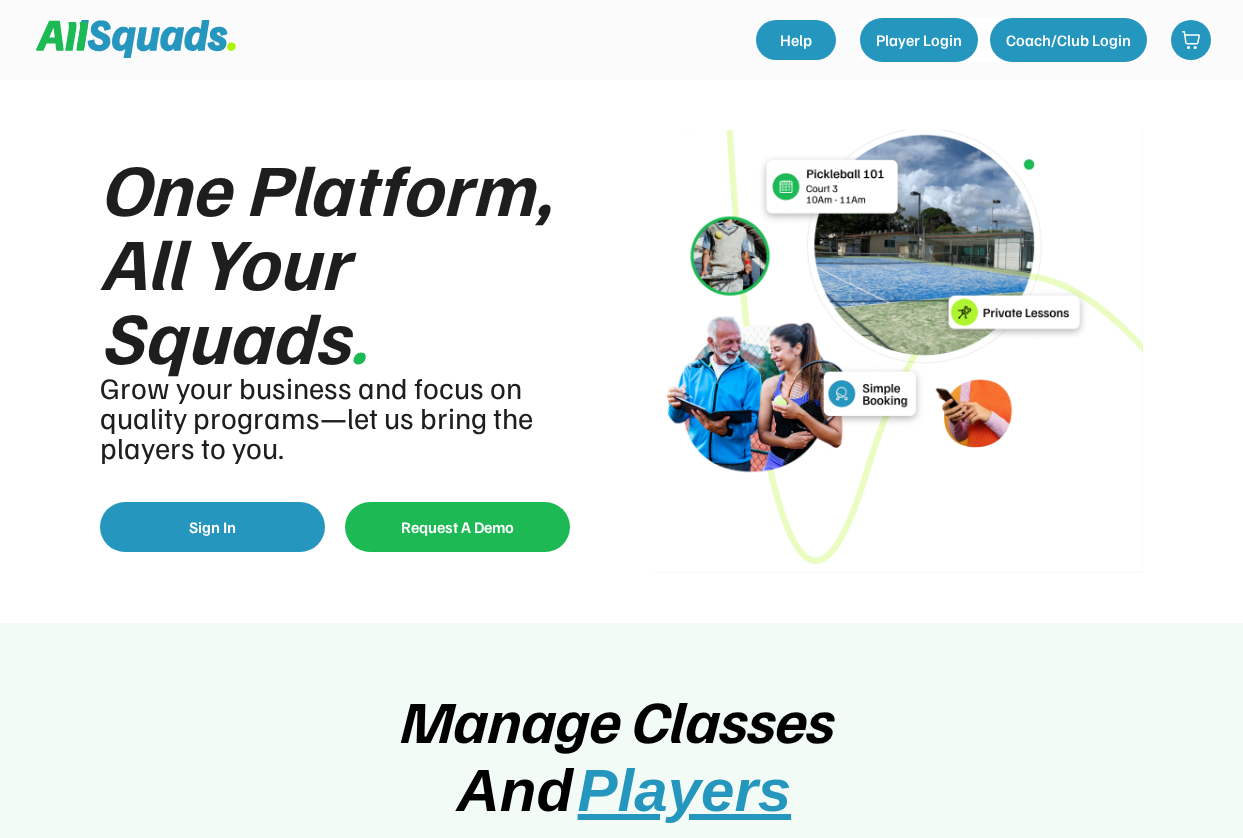 scroll, scrollTop: 0, scrollLeft: 0, axis: both 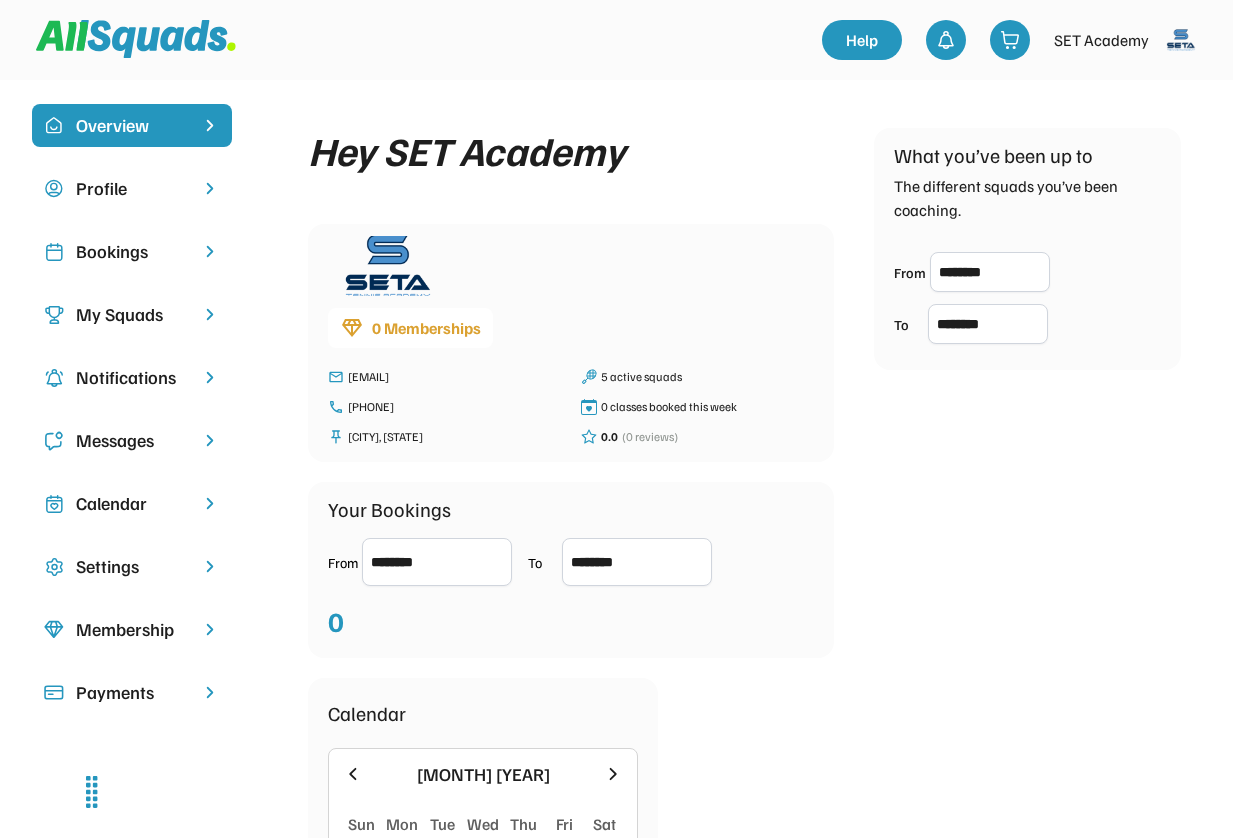 click on "Payments" at bounding box center [132, 692] 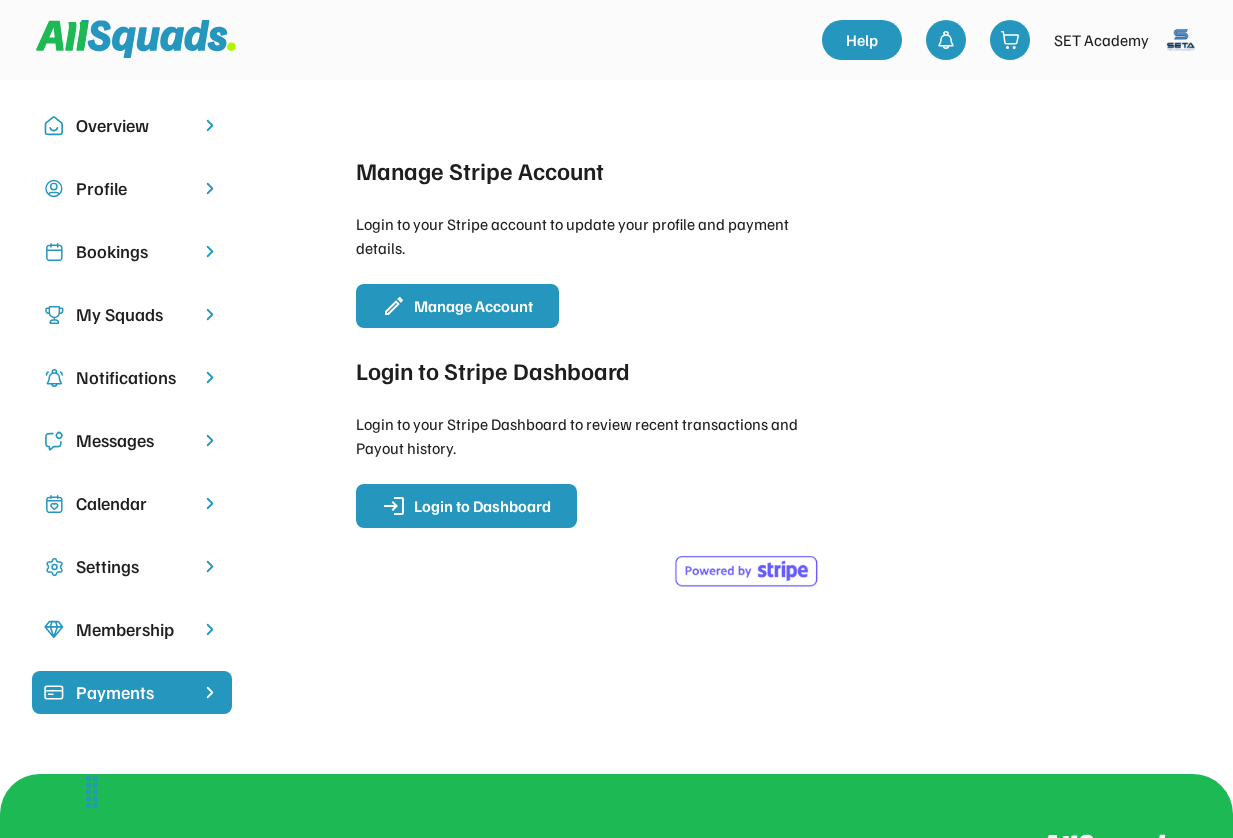 click on "Notifications" at bounding box center (132, 377) 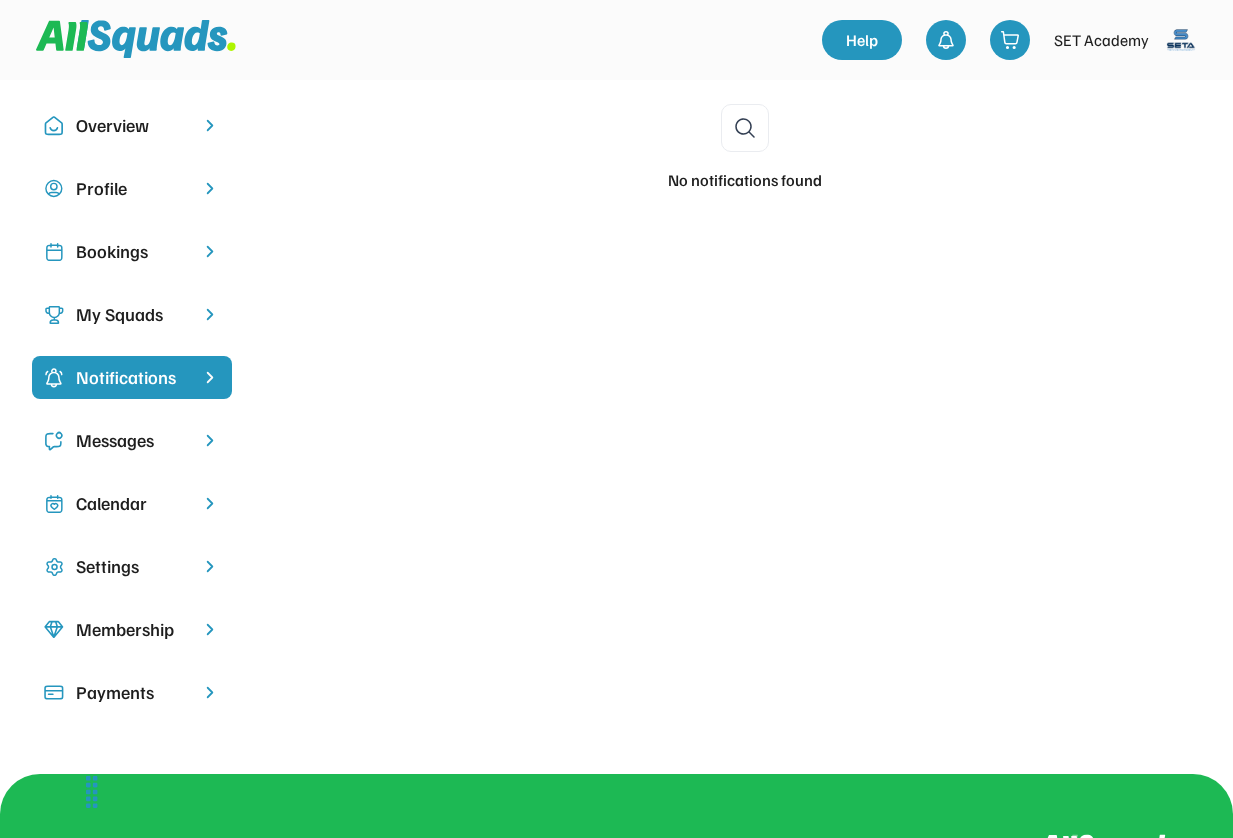 click on "Messages" at bounding box center (132, 440) 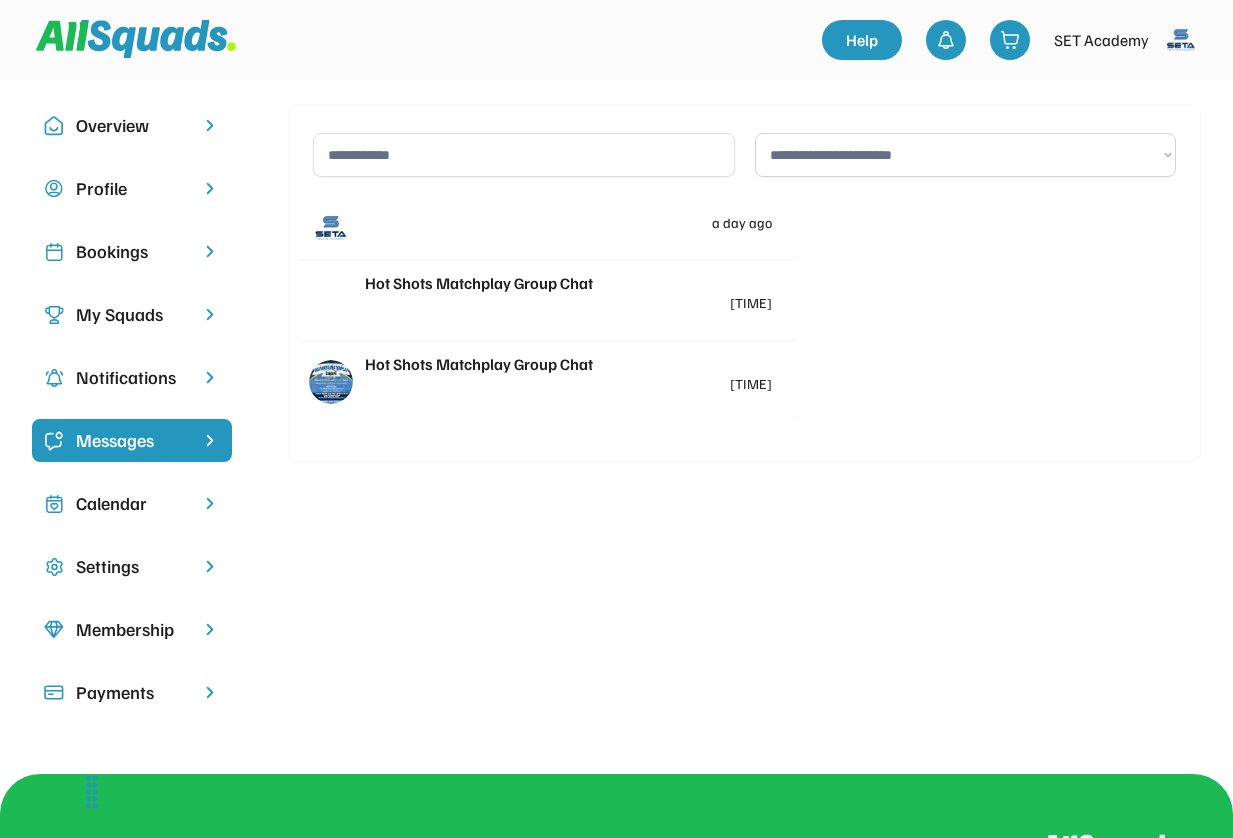 click on "Hot Shots Matchplay Group Chat" at bounding box center (568, 364) 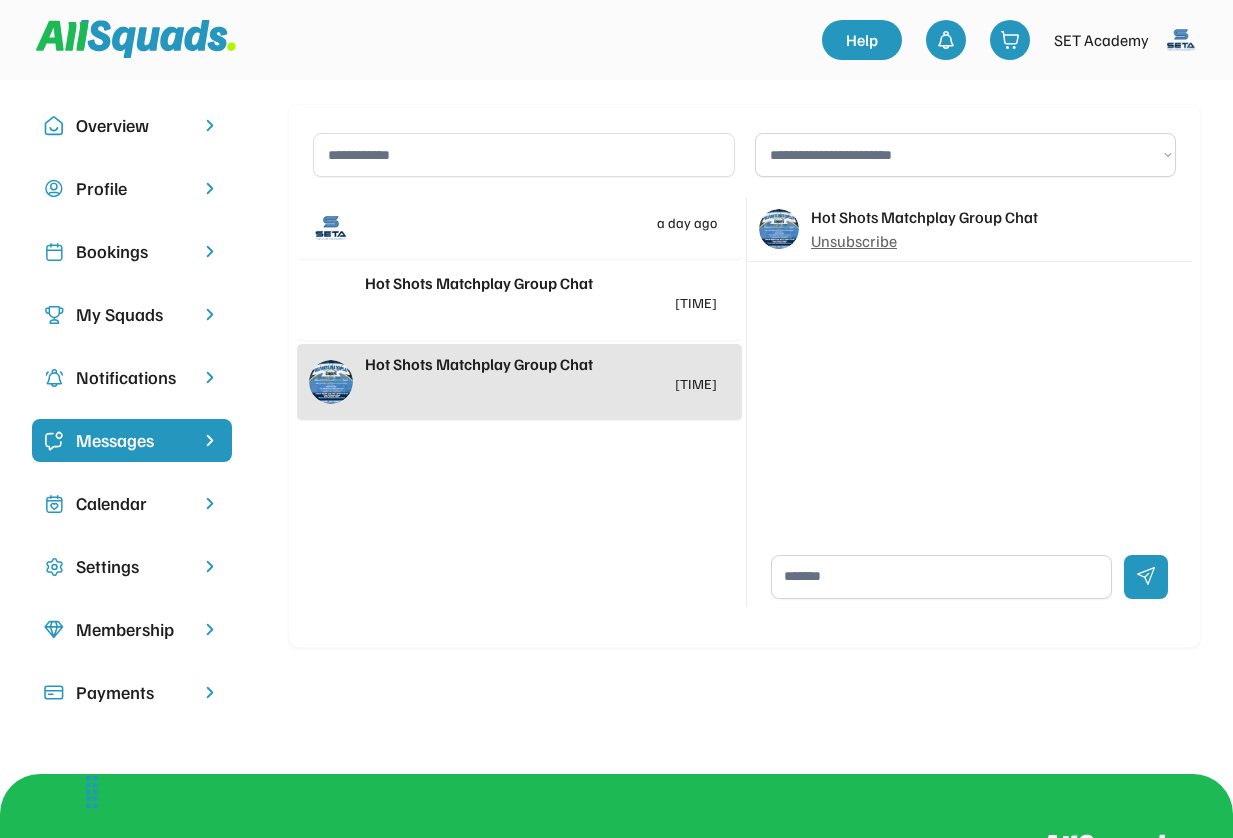 click on "Hot Shots Matchplay Group Chat" at bounding box center [541, 283] 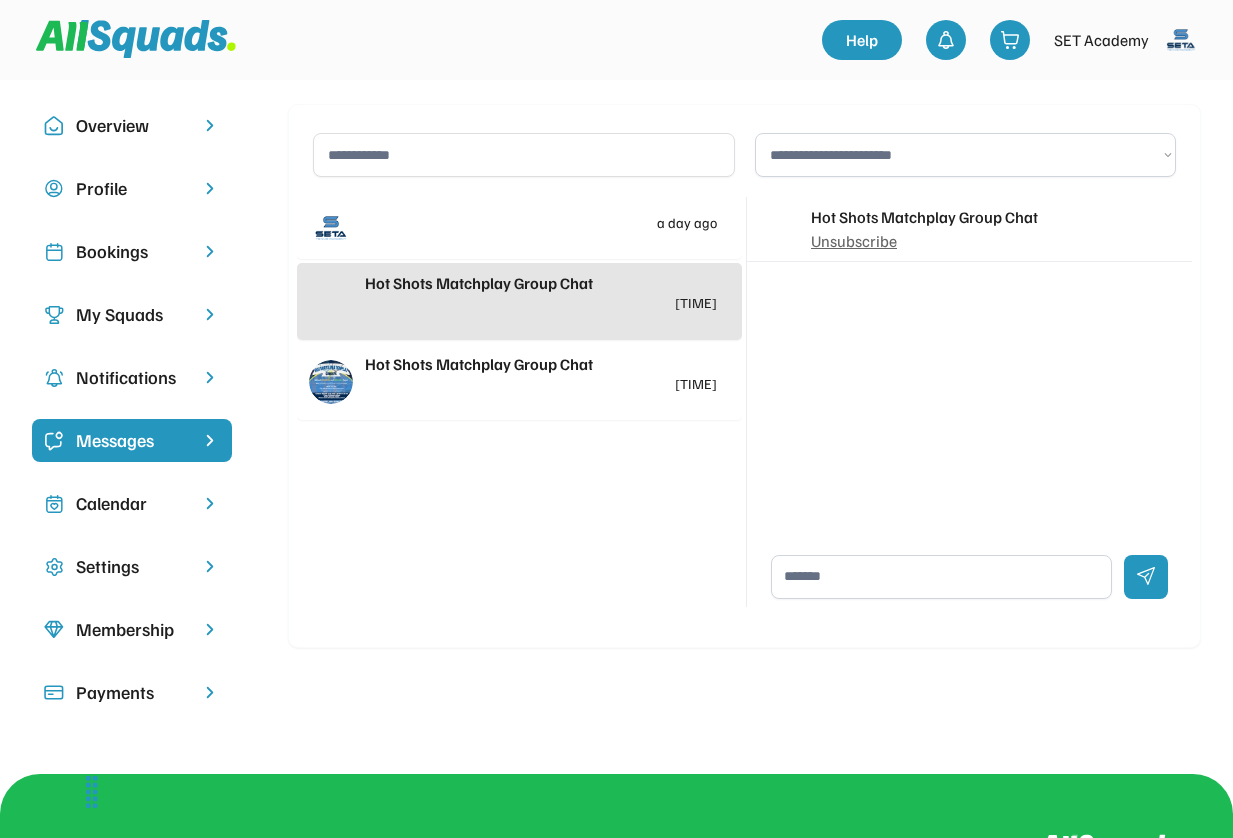 click on "Hot Shots Matchplay Group Chat 4 hours ago" at bounding box center (541, 371) 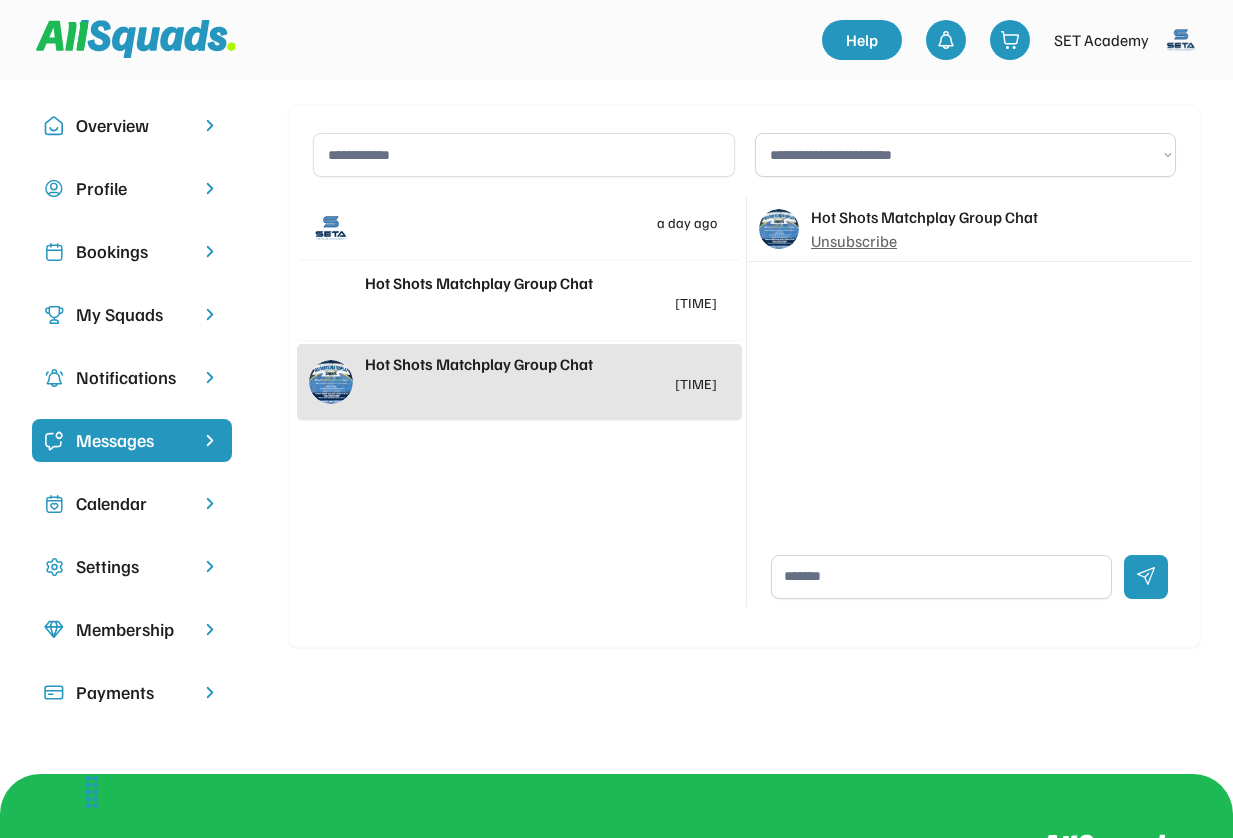 click on "My Squads" at bounding box center (132, 314) 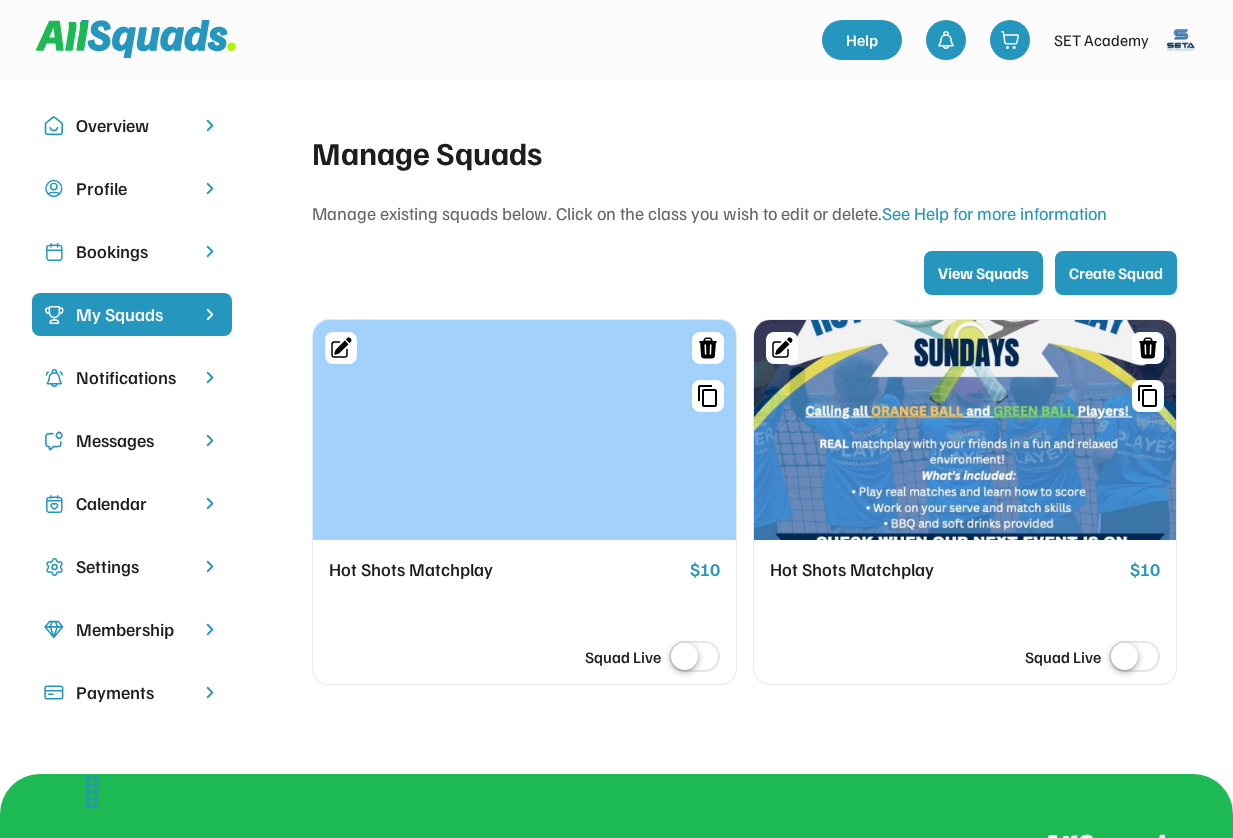 click at bounding box center [524, 430] 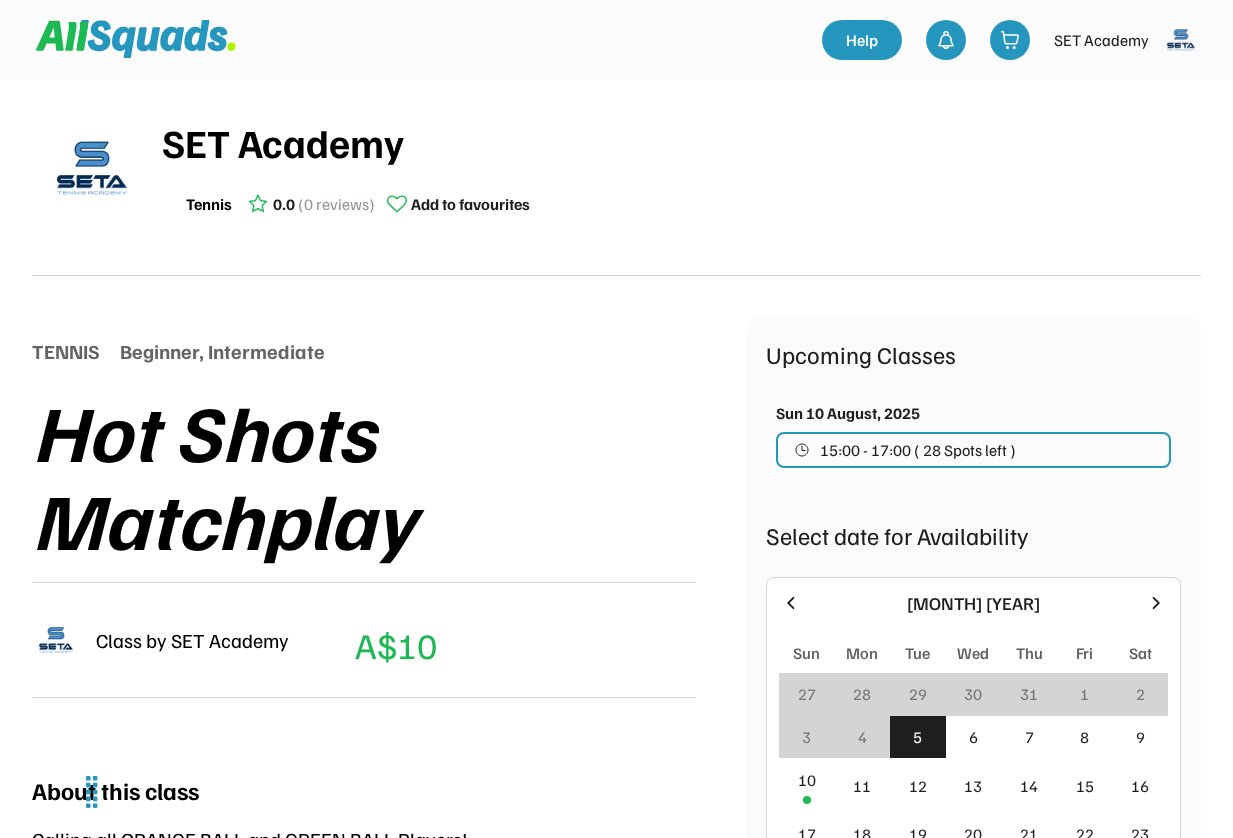 scroll, scrollTop: 0, scrollLeft: 0, axis: both 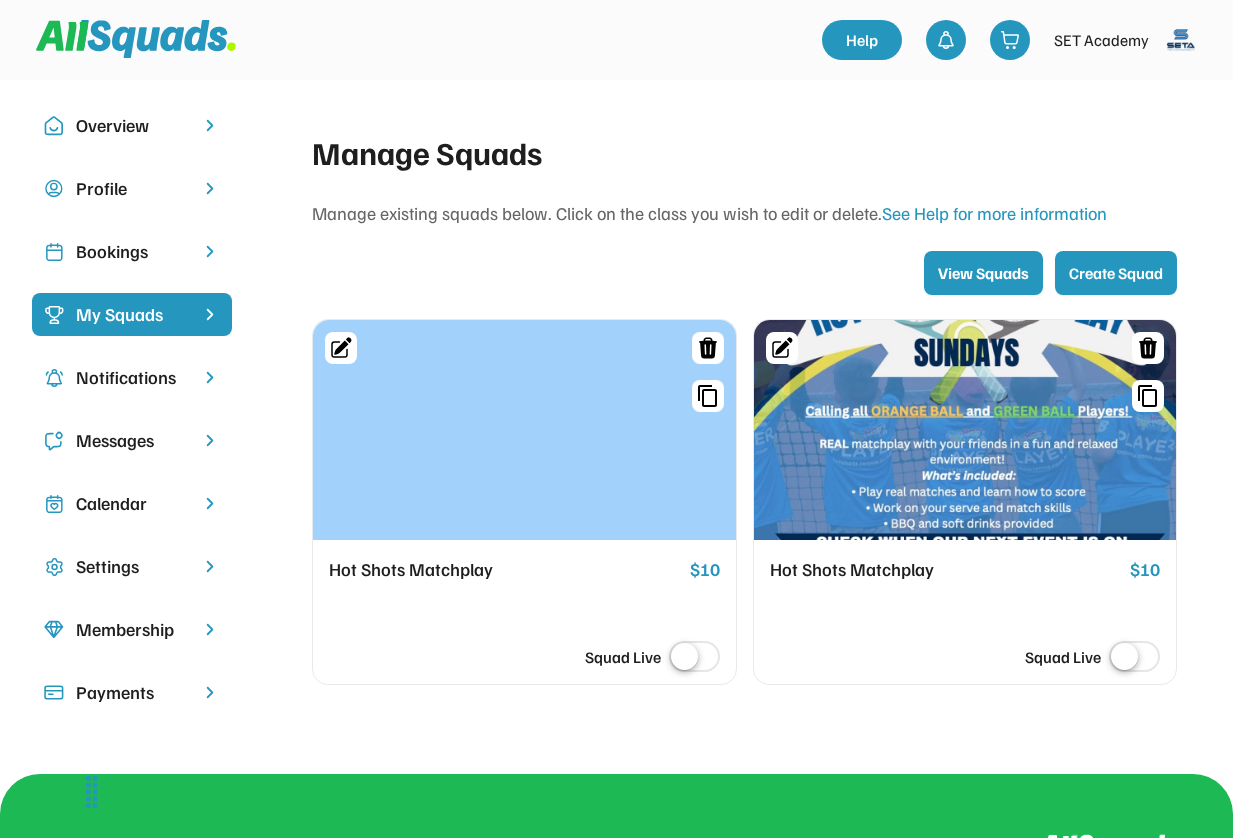 click on "Payments" at bounding box center [132, 692] 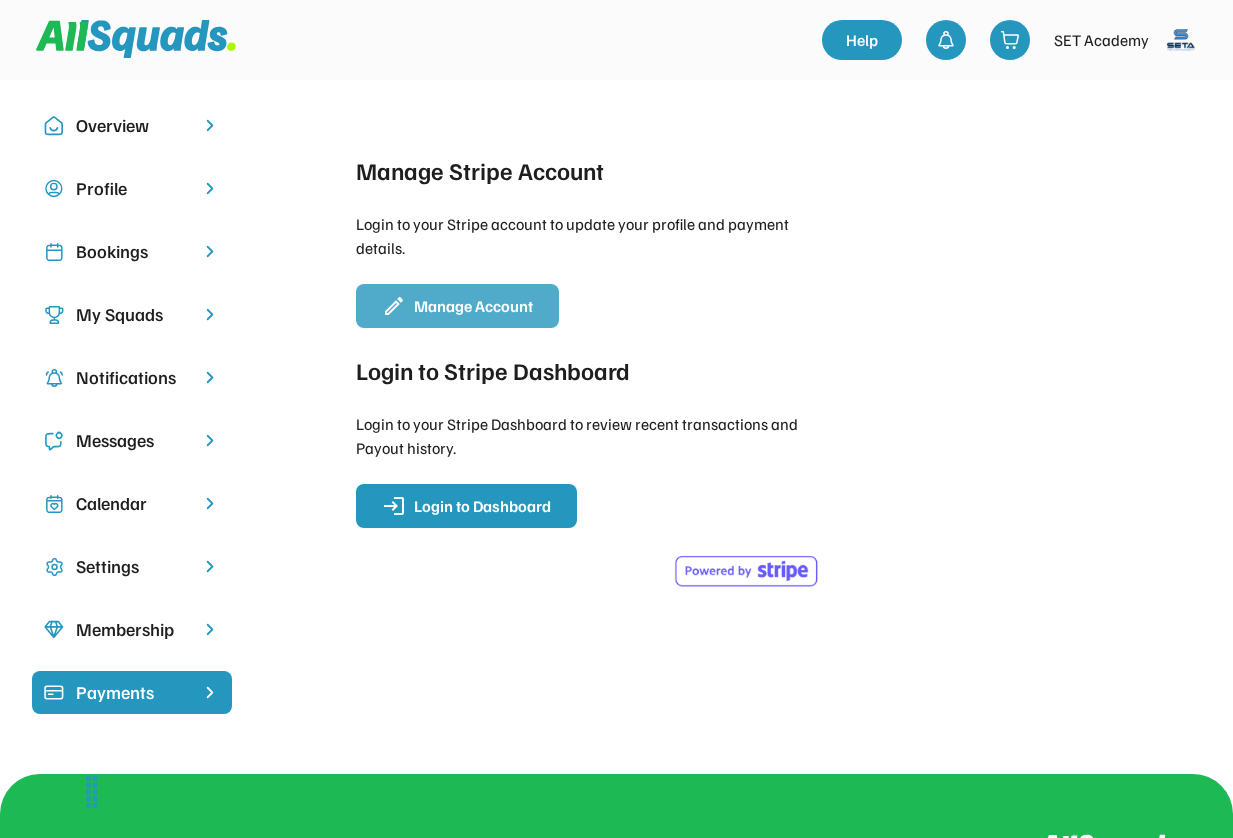 click on "Manage Account" at bounding box center (473, 306) 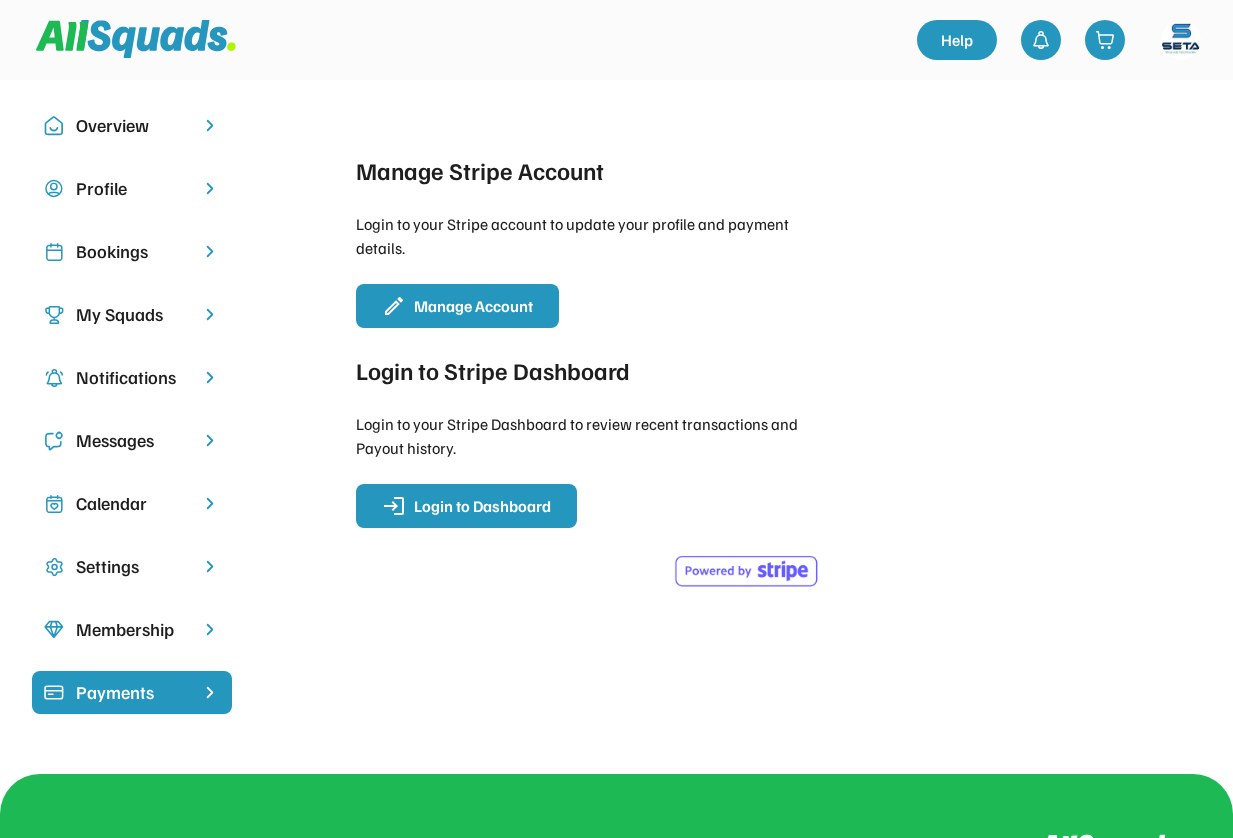 scroll, scrollTop: 0, scrollLeft: 0, axis: both 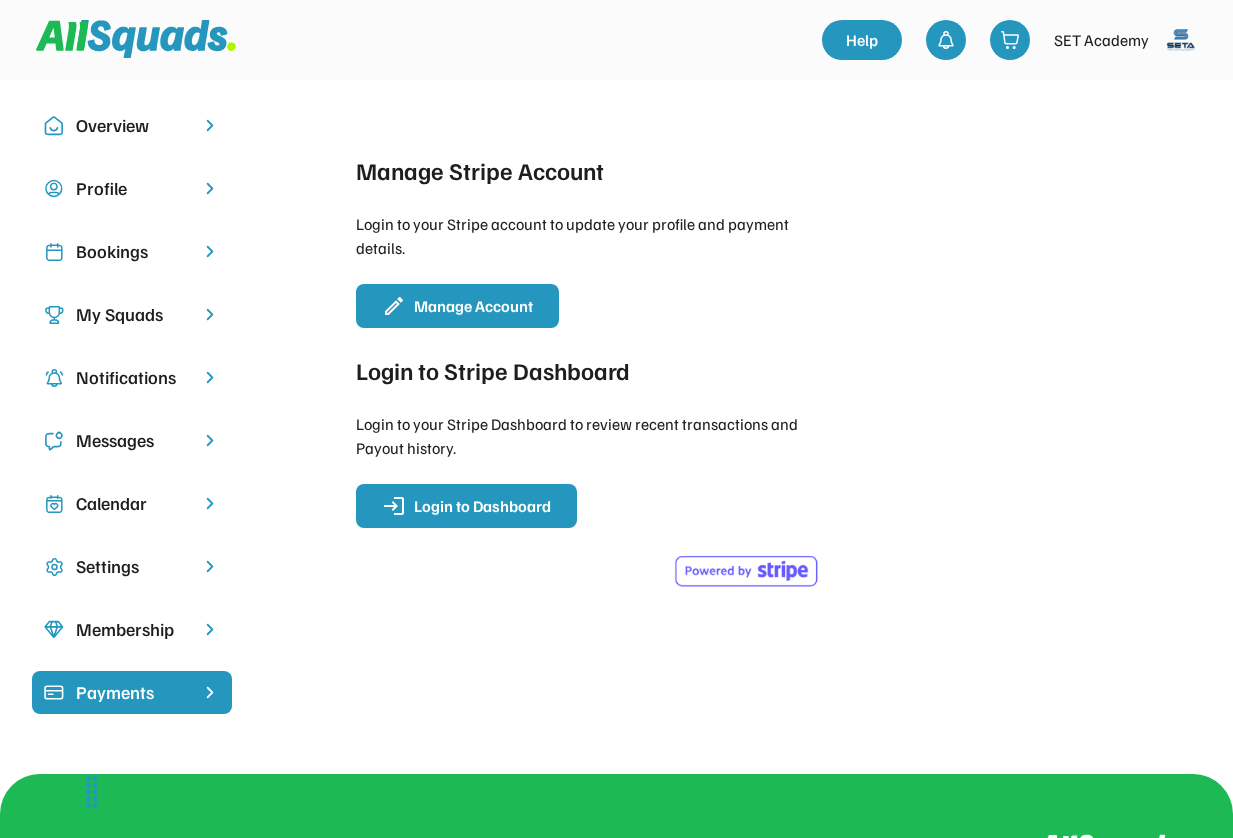 click on "Manage Stripe Account Login to your Stripe account to update your profile and payment details. Manage Account" at bounding box center [588, 240] 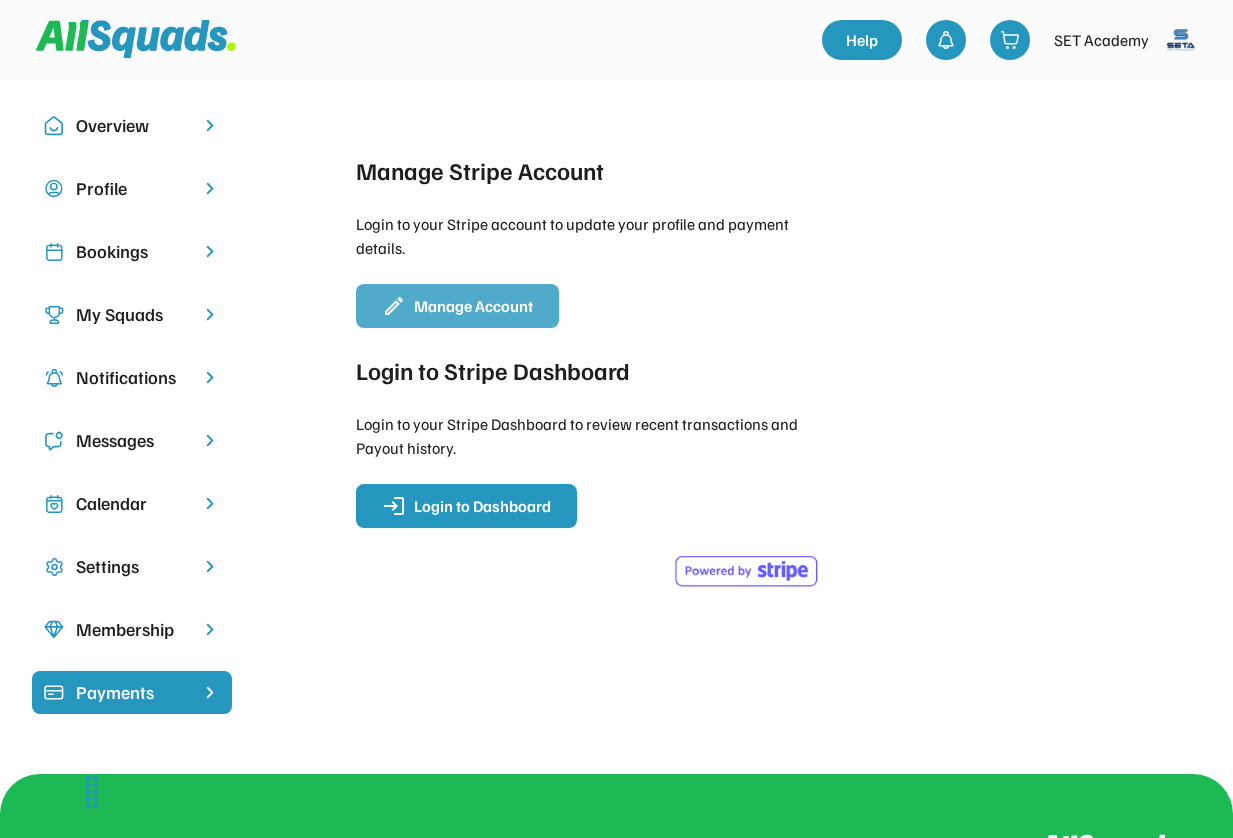 click on "Manage Account" at bounding box center (473, 306) 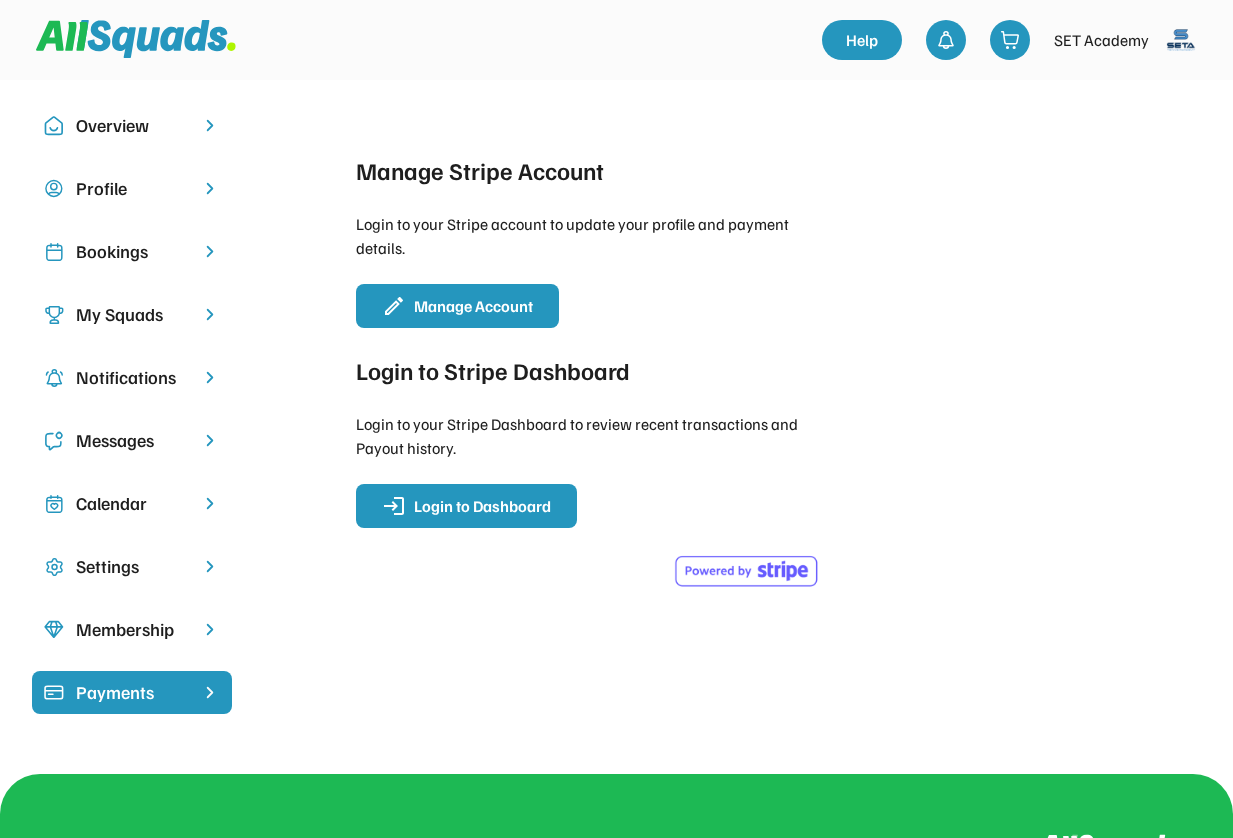 scroll, scrollTop: 0, scrollLeft: 0, axis: both 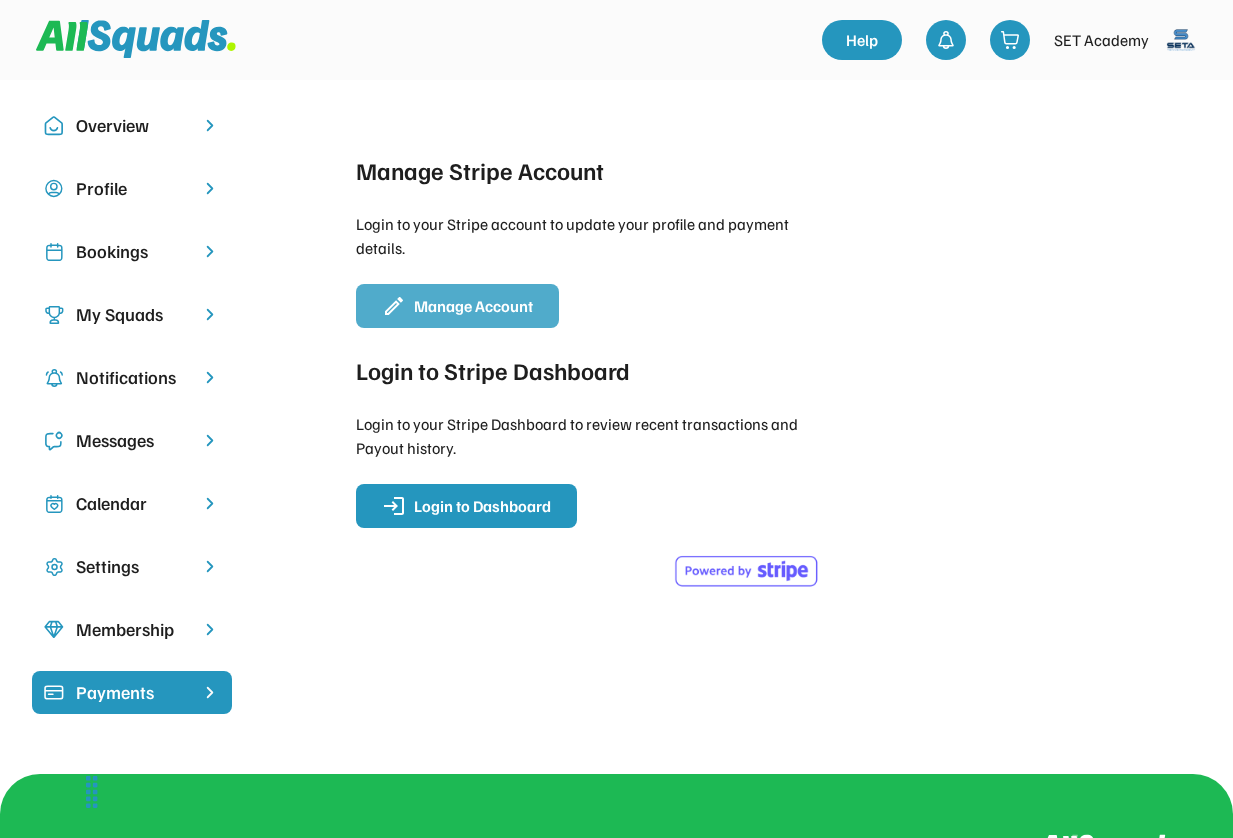 click on "Manage Account" at bounding box center [473, 306] 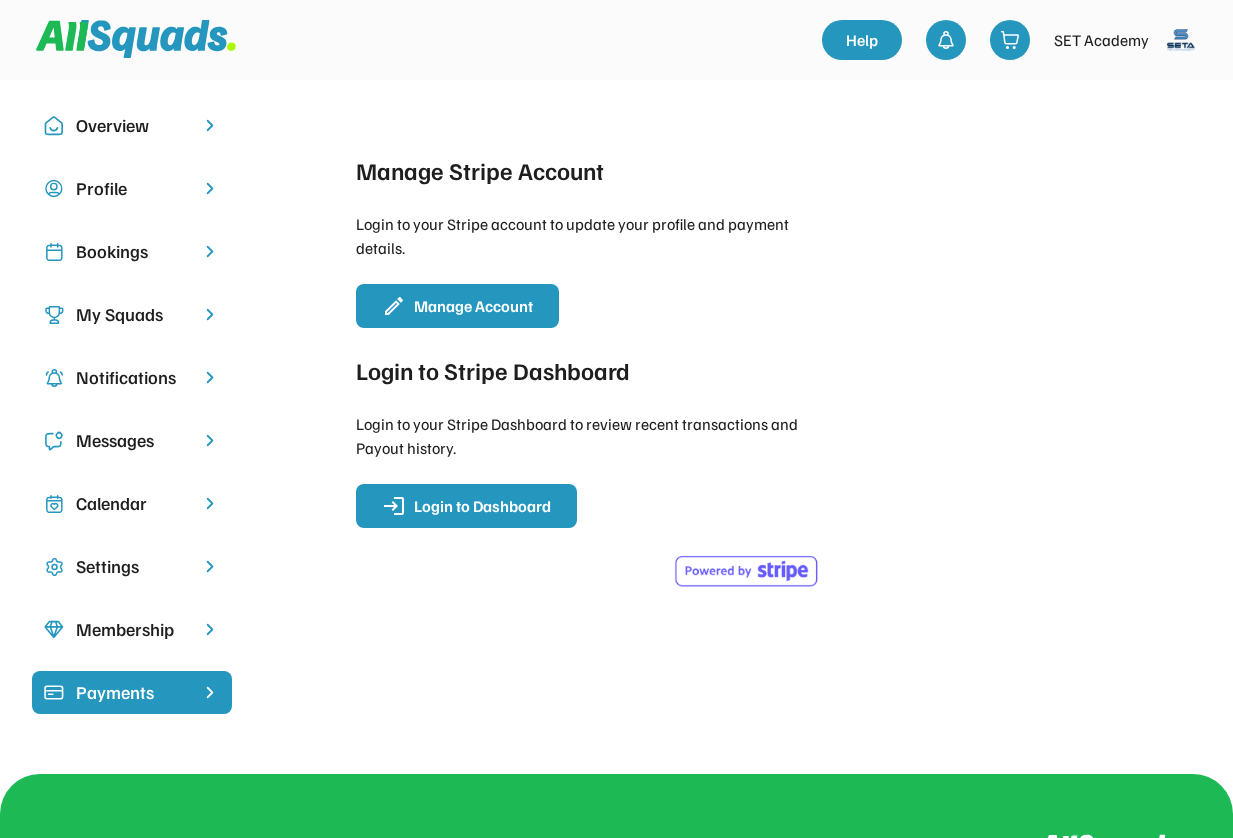 scroll, scrollTop: 0, scrollLeft: 0, axis: both 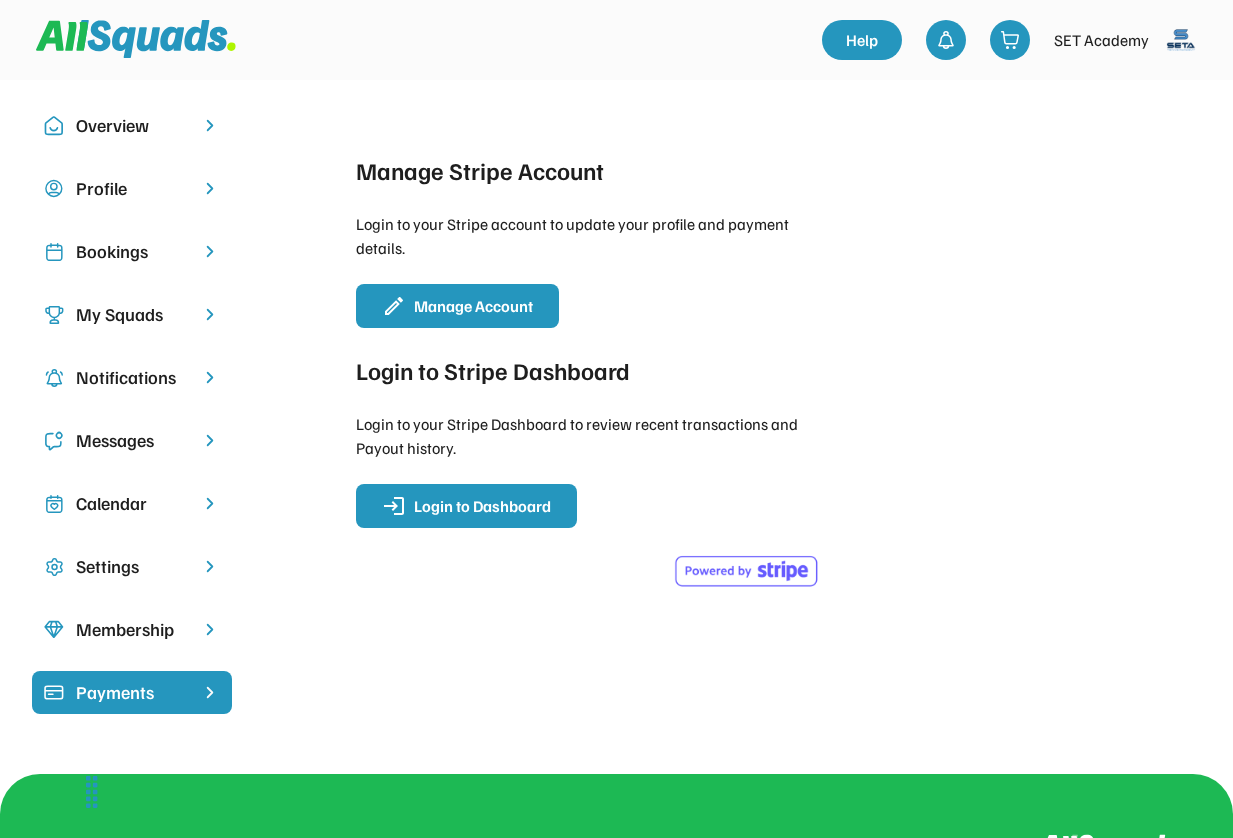 click on "My Squads" at bounding box center (132, 314) 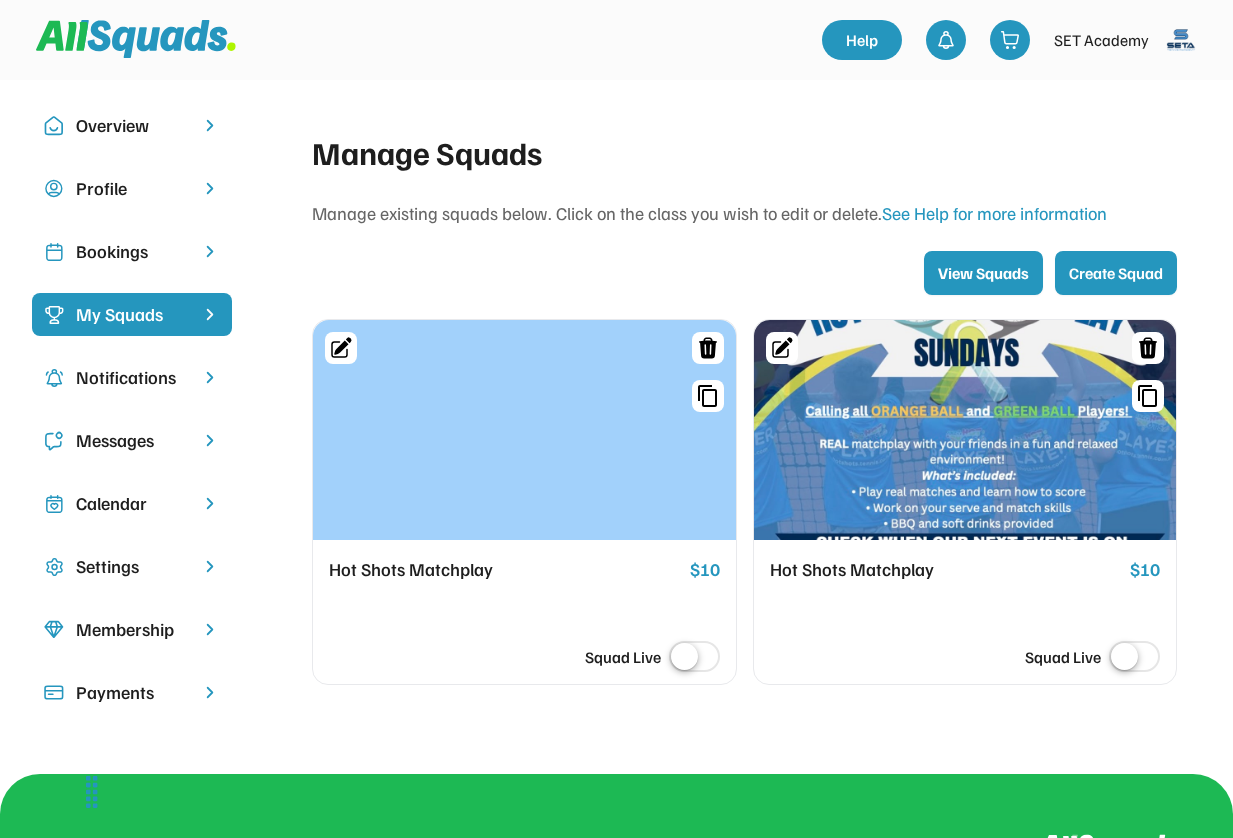 click at bounding box center (965, 430) 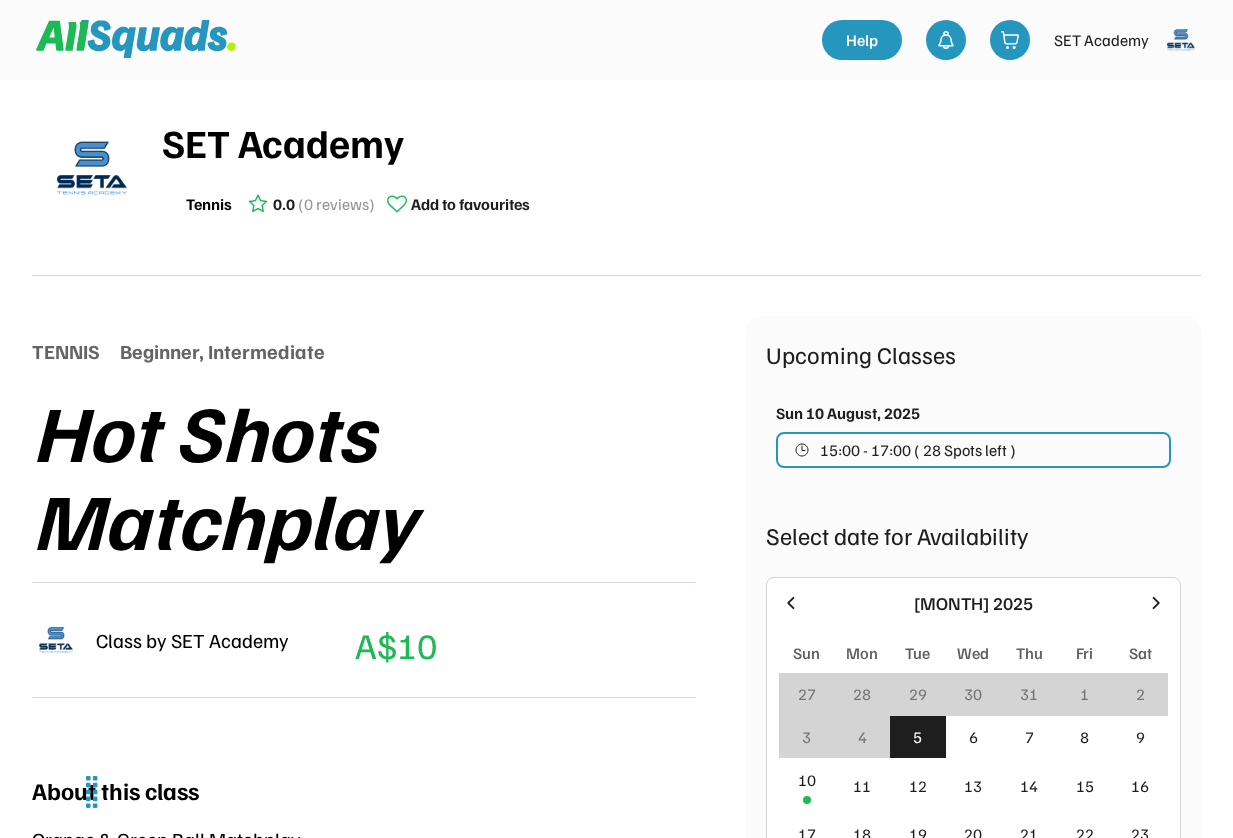 scroll, scrollTop: 0, scrollLeft: 0, axis: both 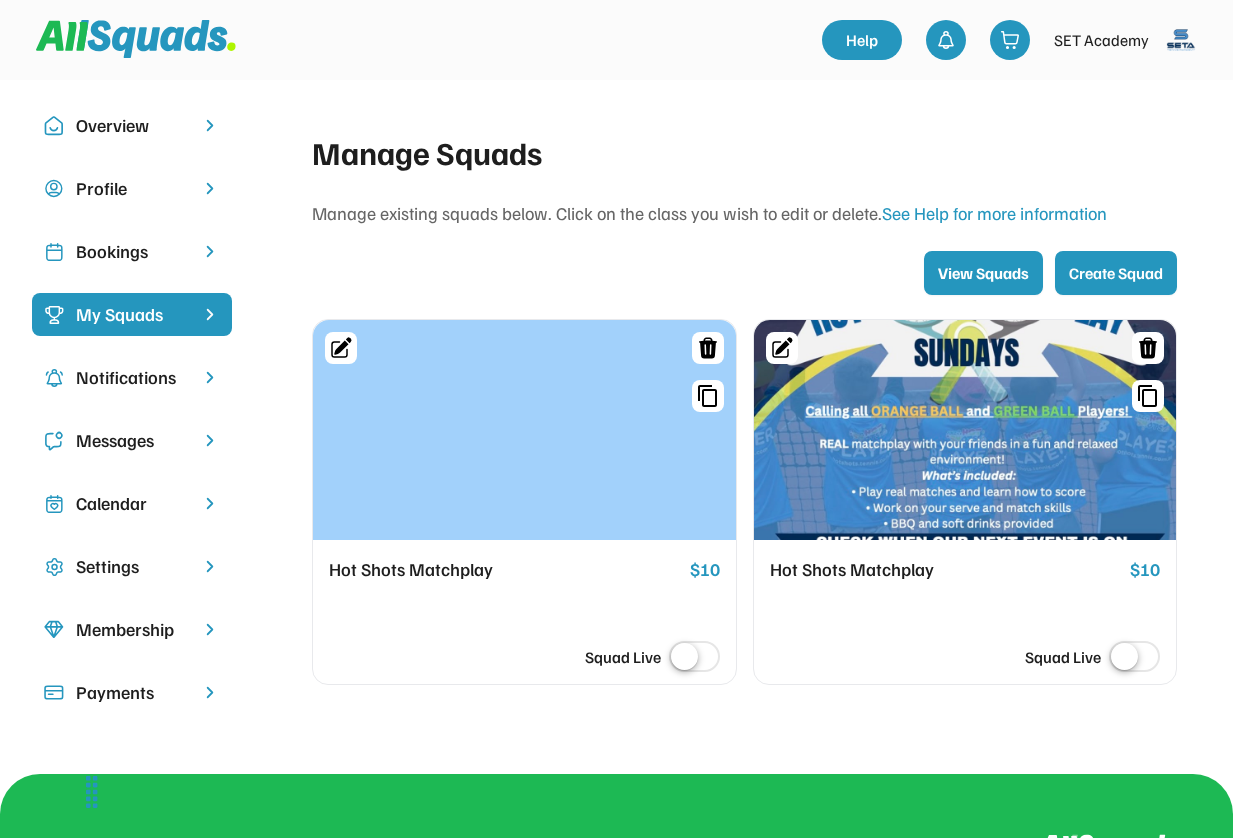 click at bounding box center [524, 430] 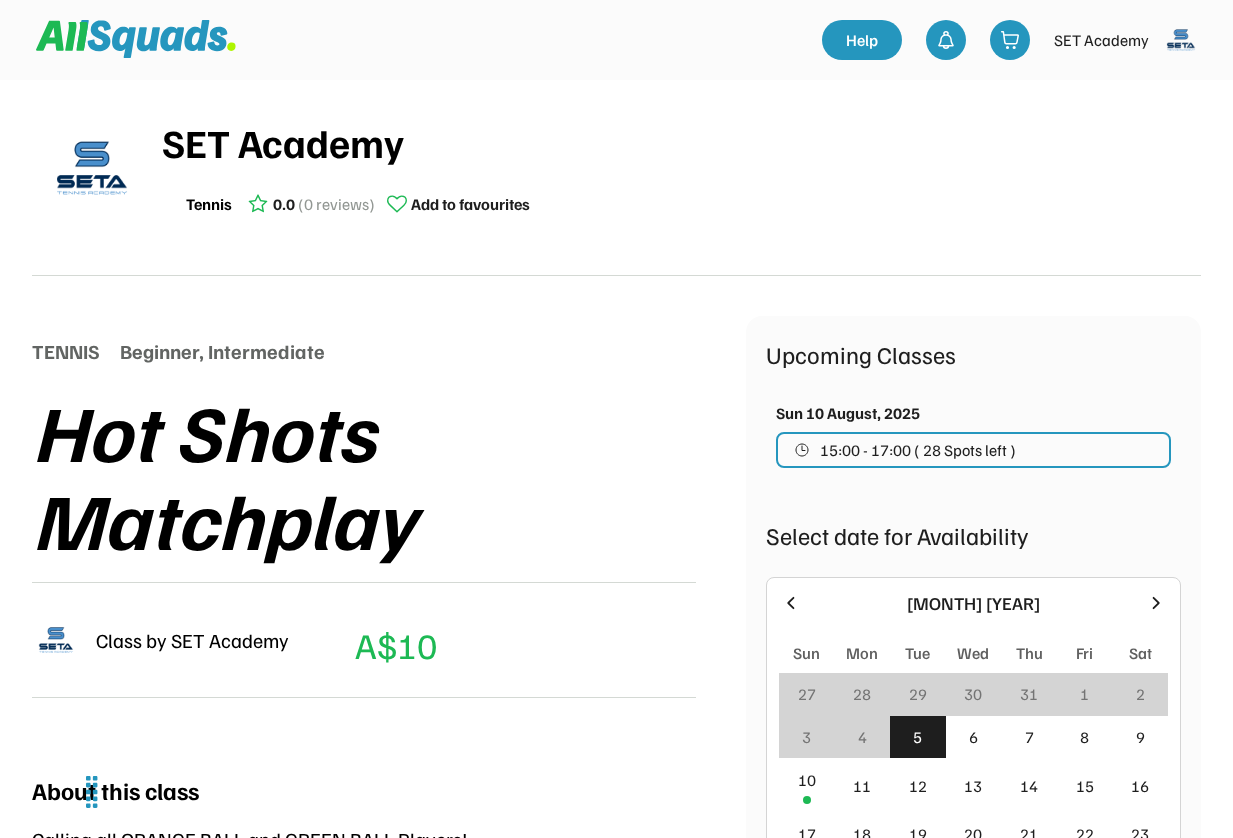 scroll, scrollTop: 0, scrollLeft: 0, axis: both 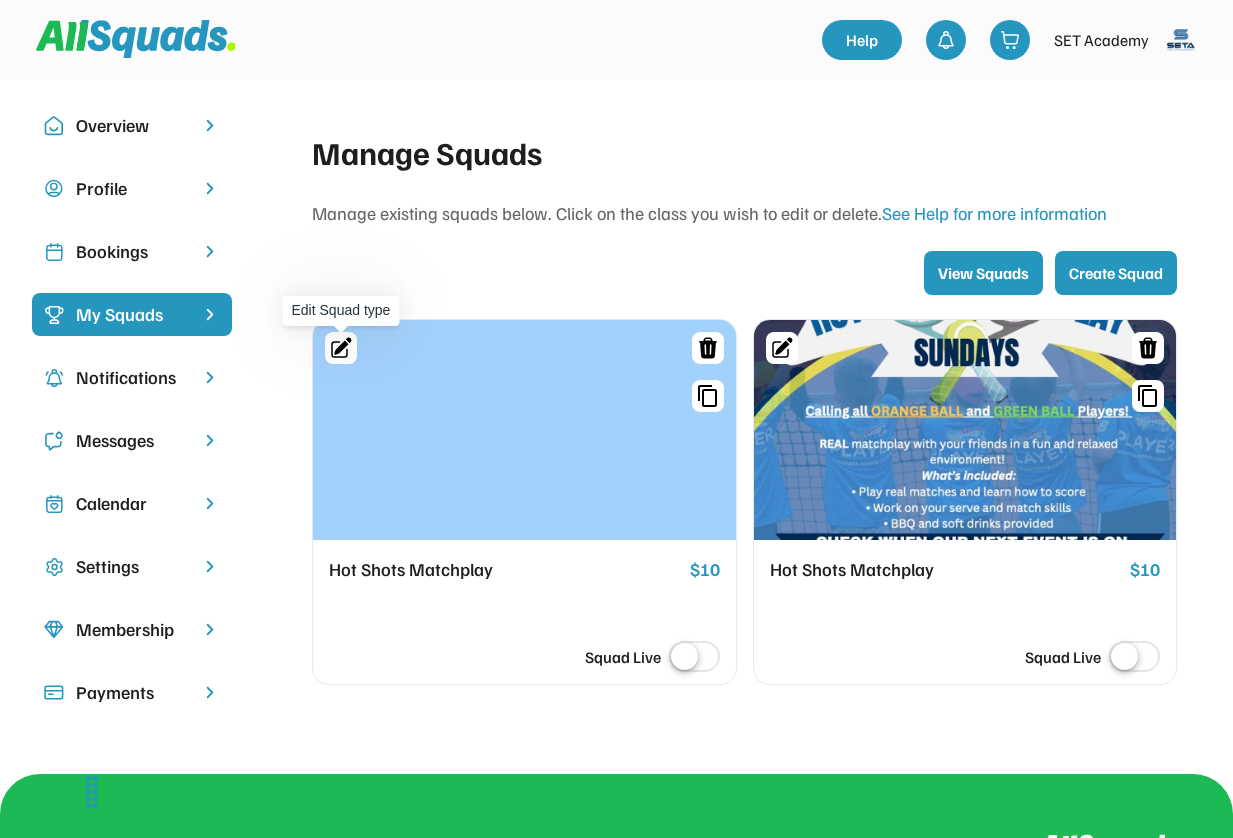 click 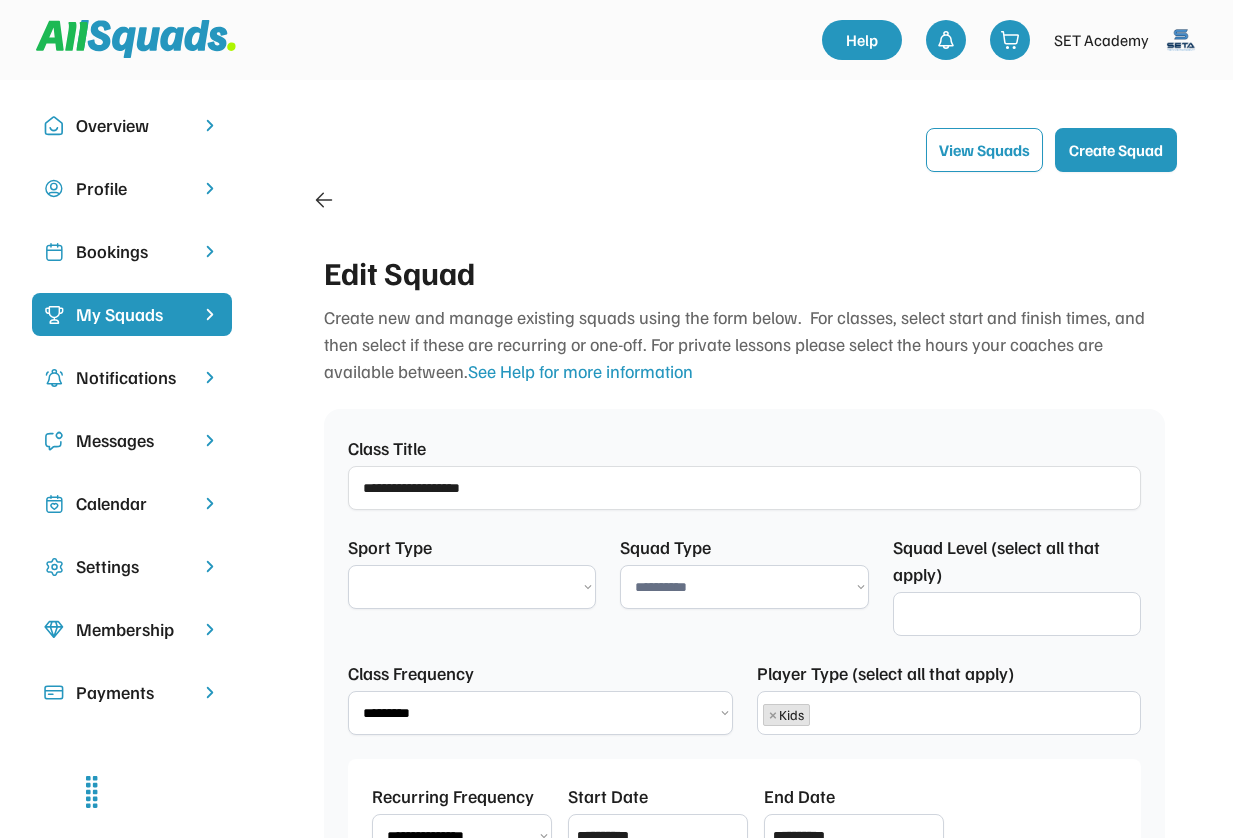 select on "****" 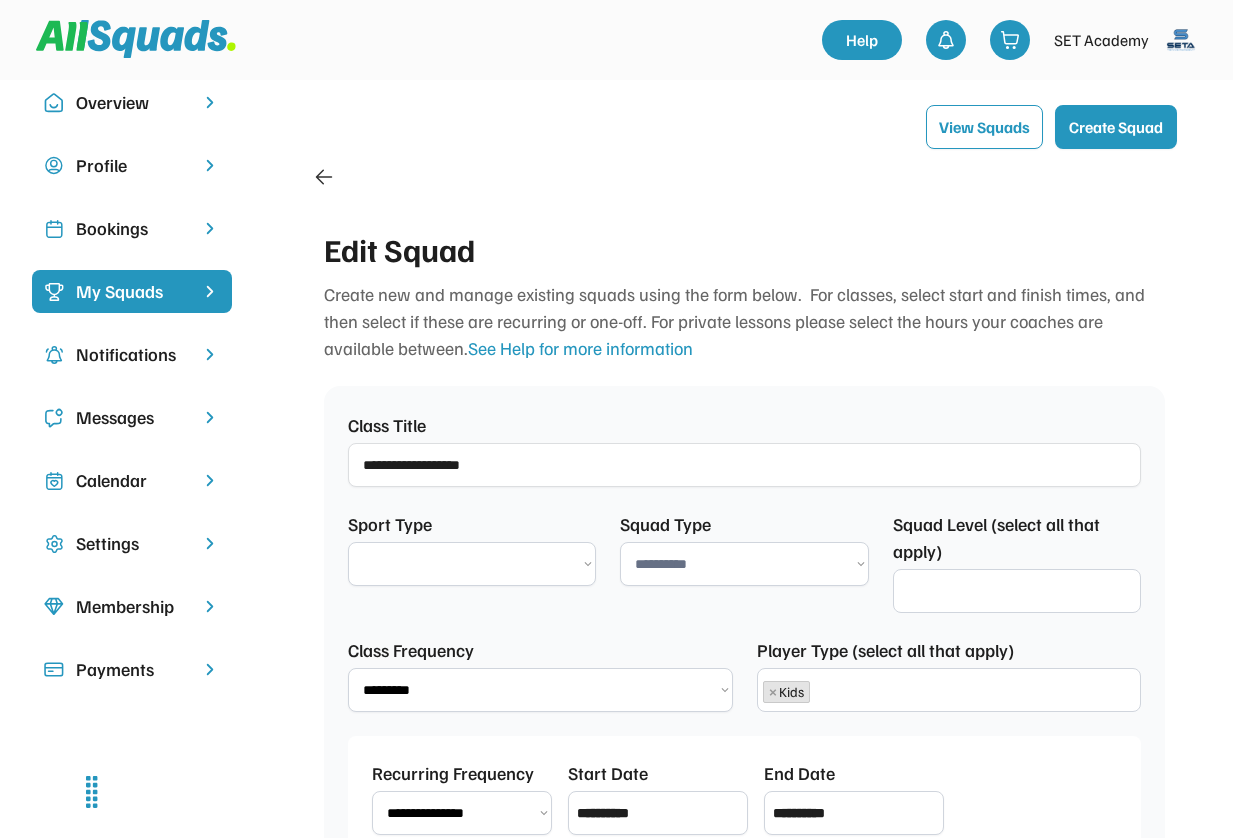 scroll, scrollTop: 14, scrollLeft: 0, axis: vertical 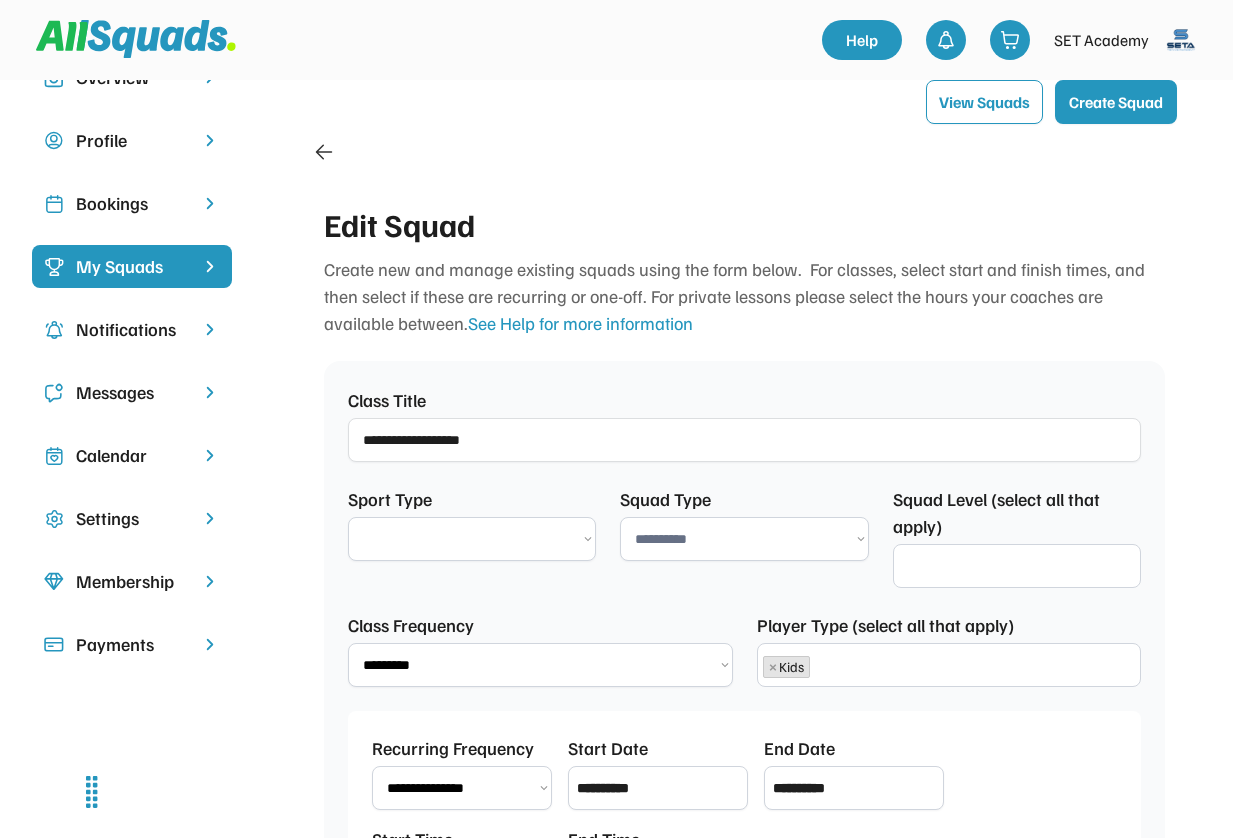 select 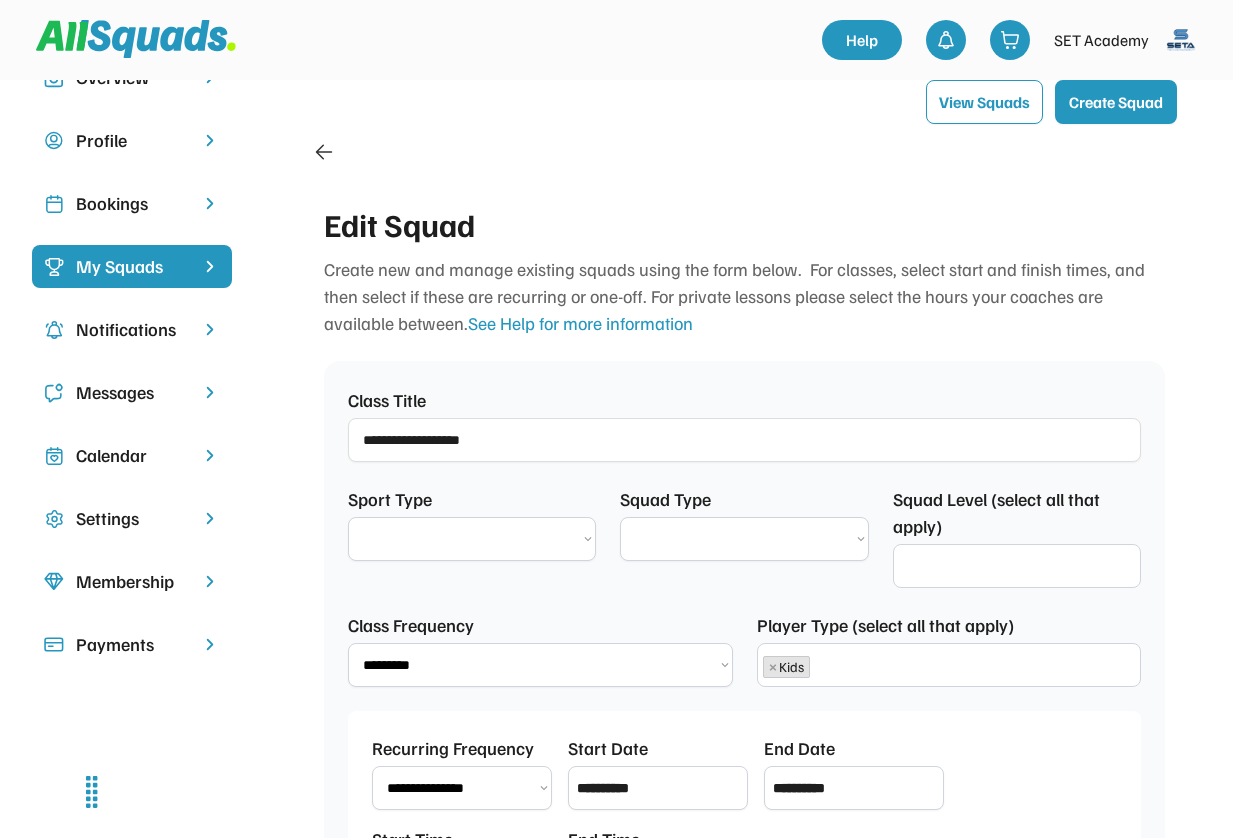 select on "********" 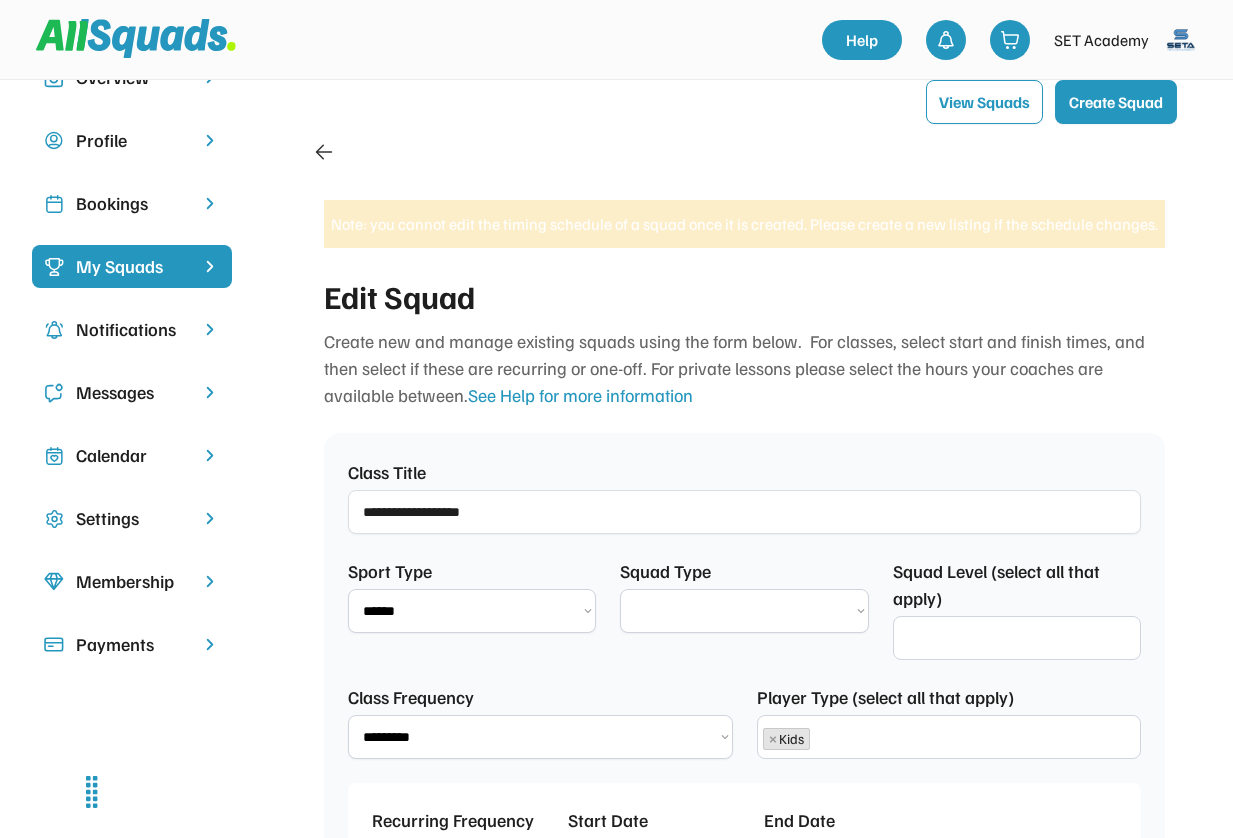 scroll, scrollTop: 104, scrollLeft: 0, axis: vertical 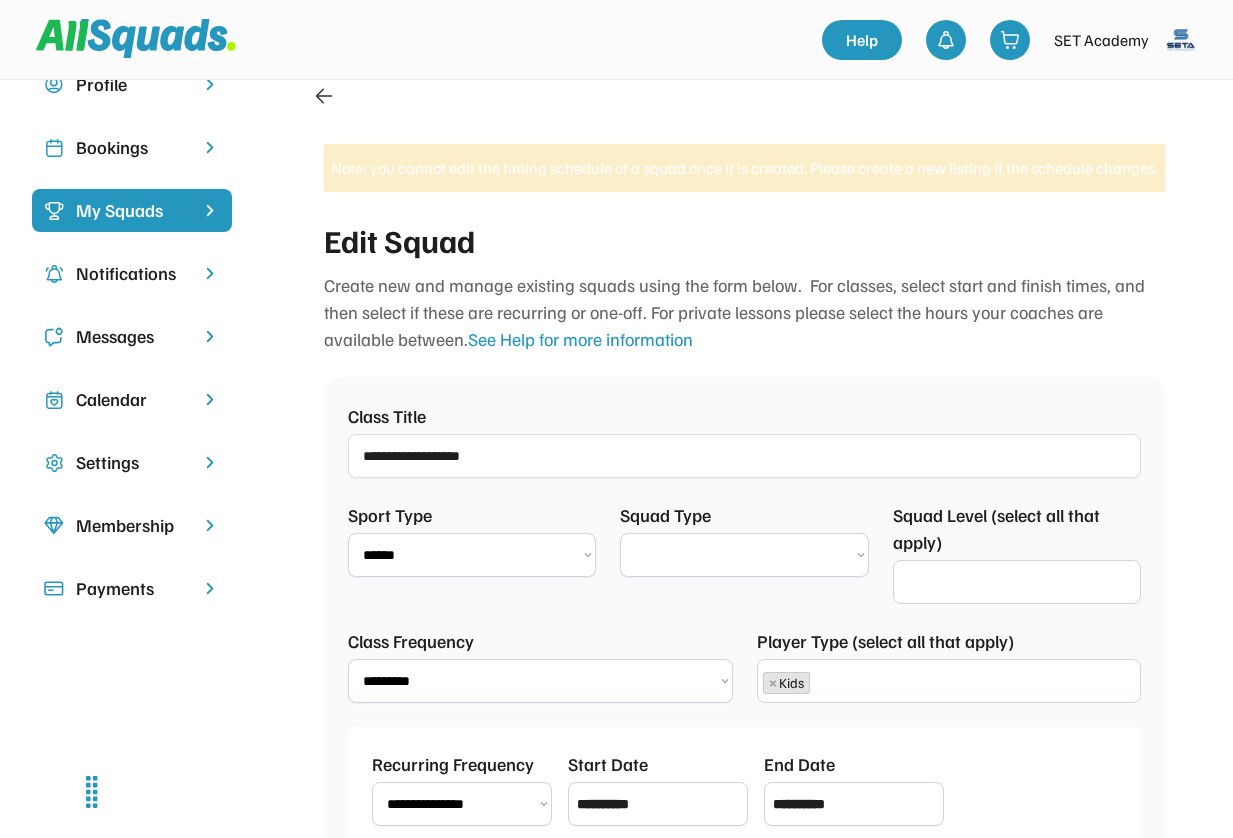 select on "**********" 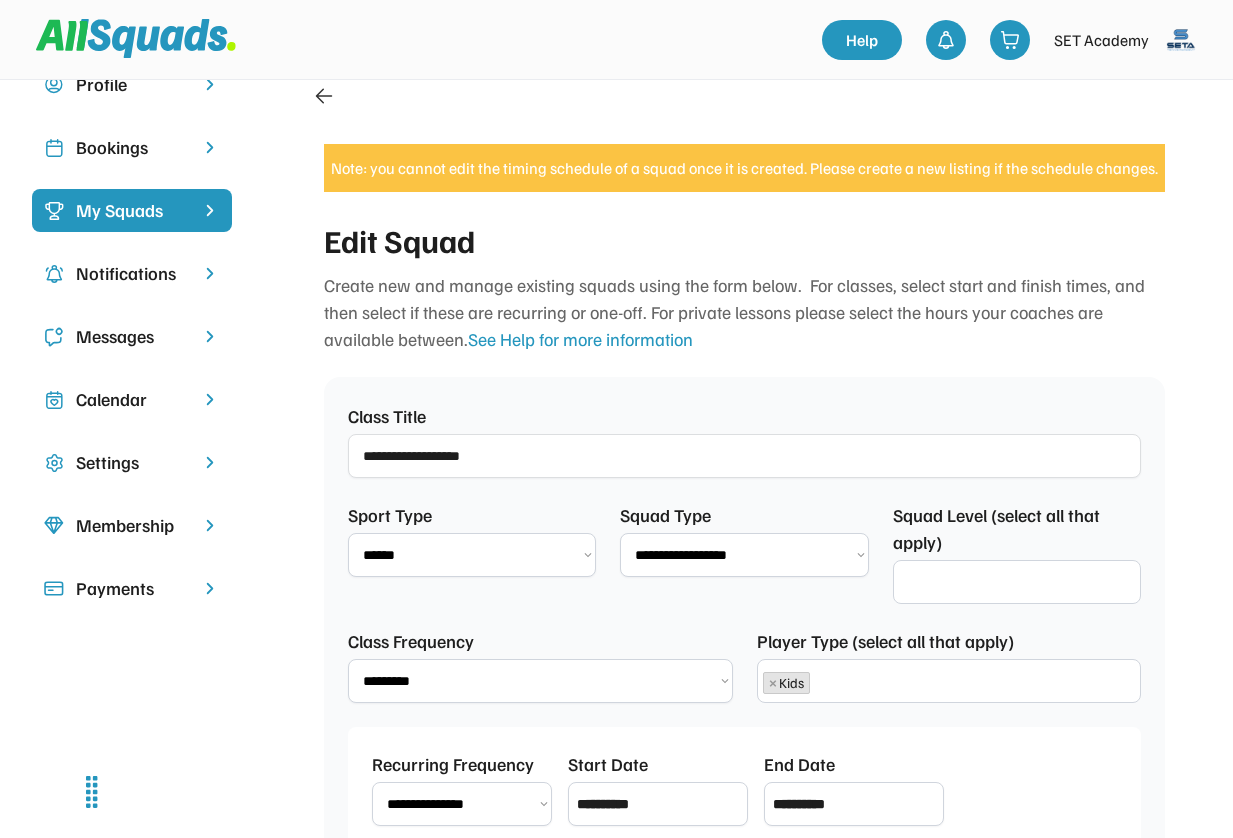 scroll, scrollTop: 14, scrollLeft: 0, axis: vertical 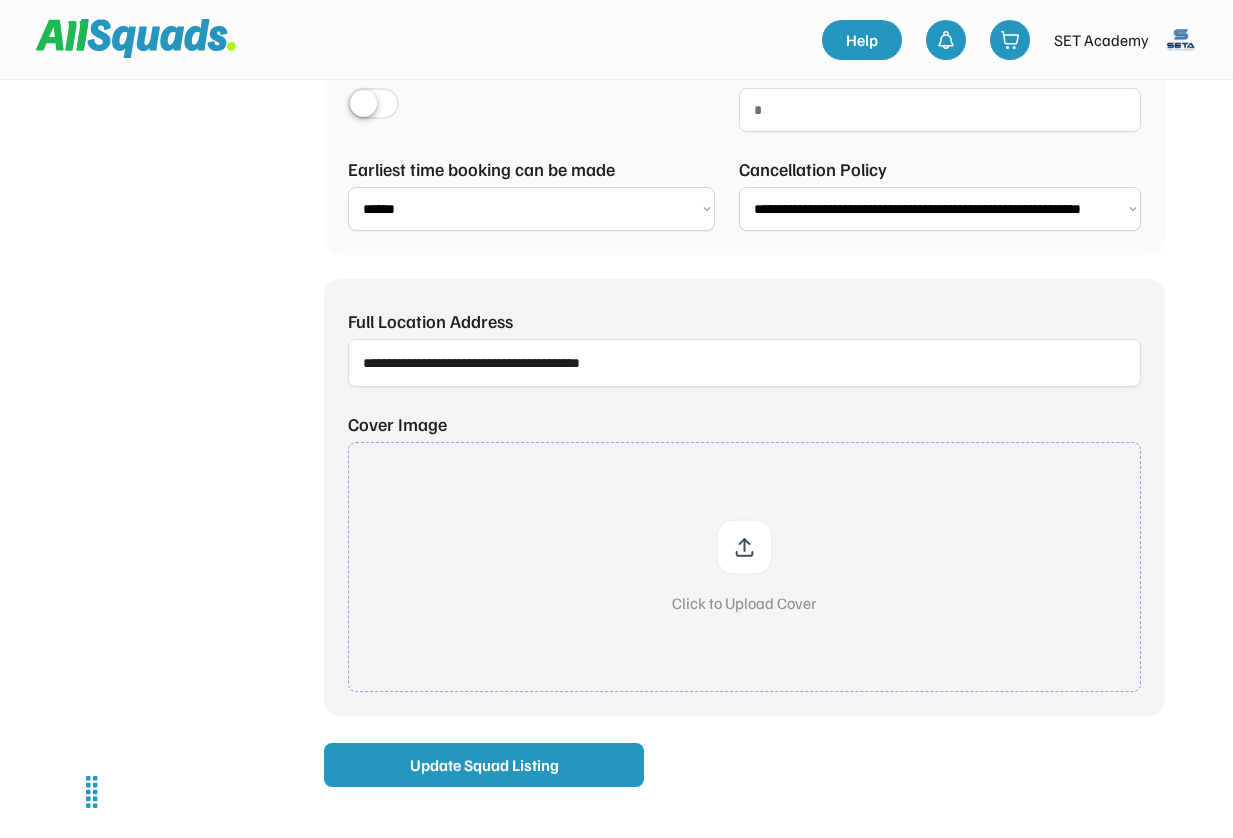 click at bounding box center [744, 567] 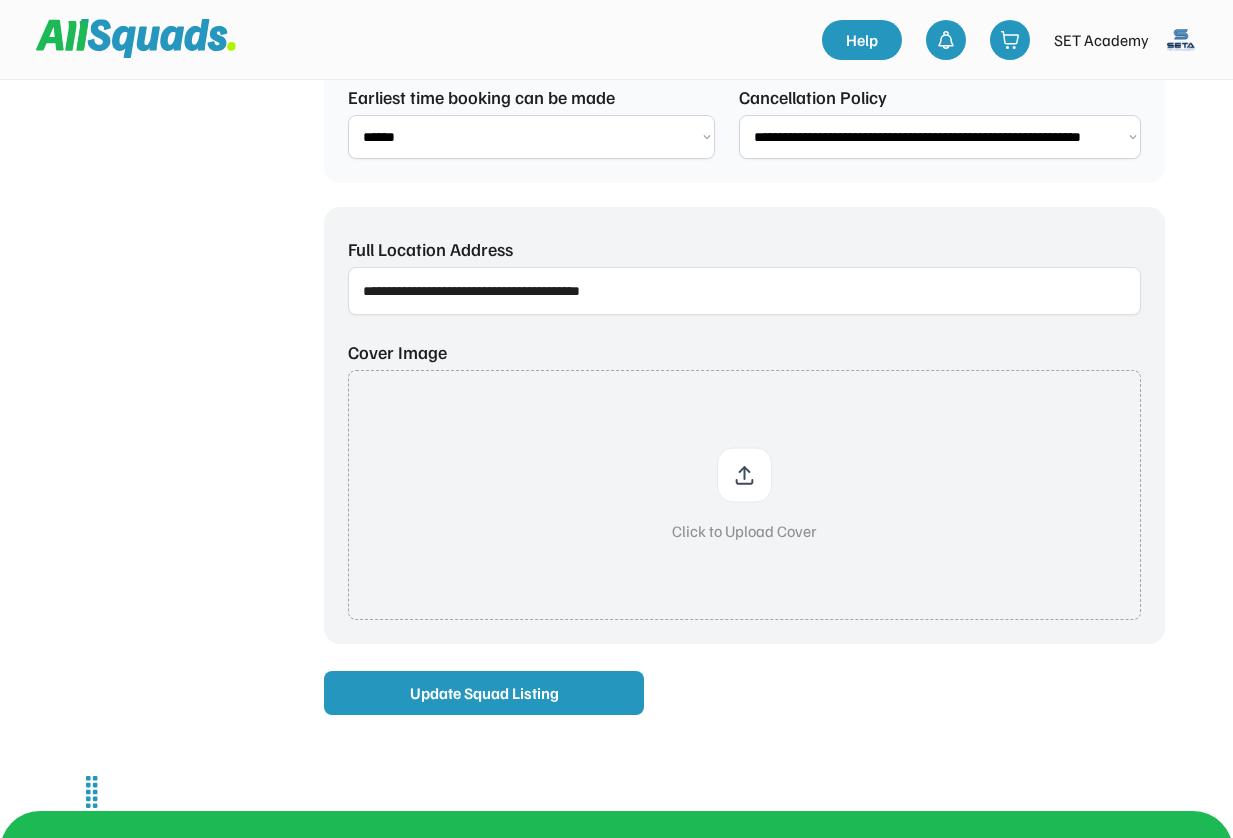 type 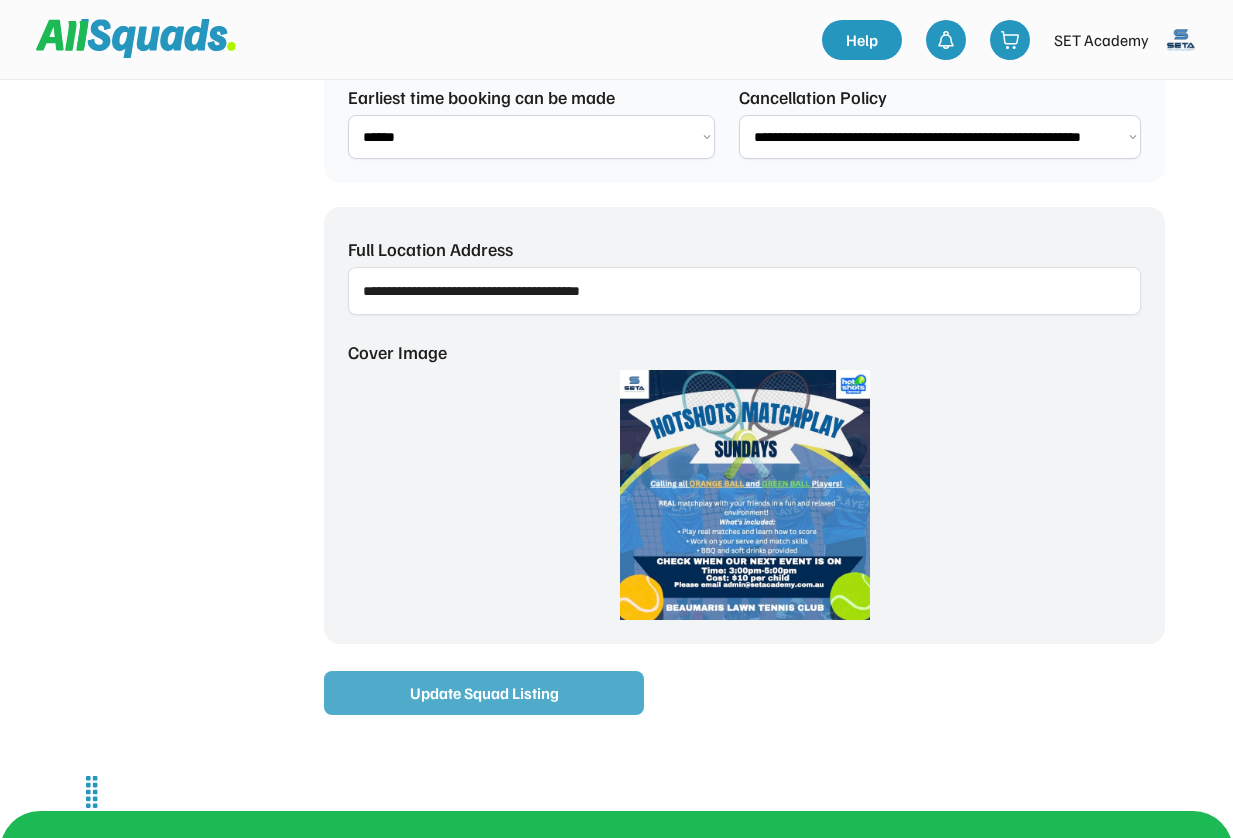 click on "Update Squad Listing" at bounding box center (484, 693) 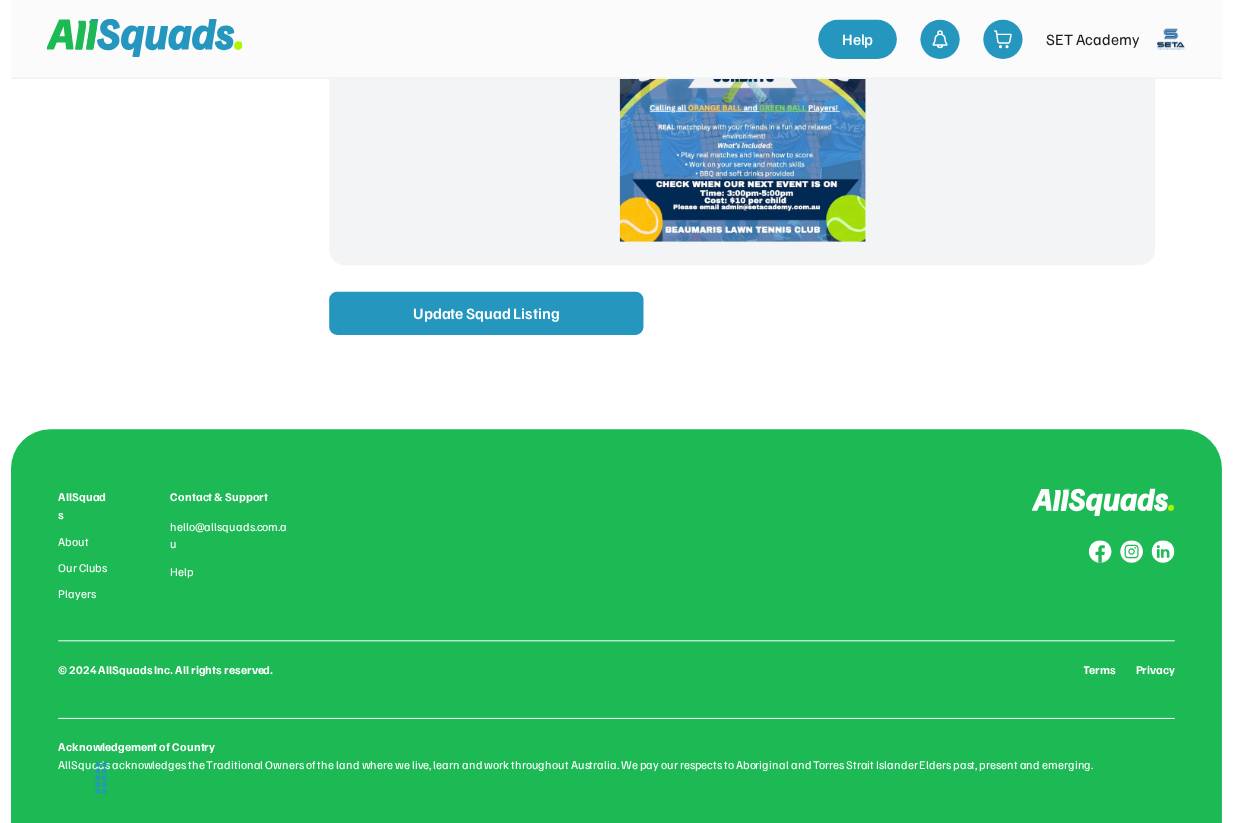 scroll, scrollTop: 1889, scrollLeft: 0, axis: vertical 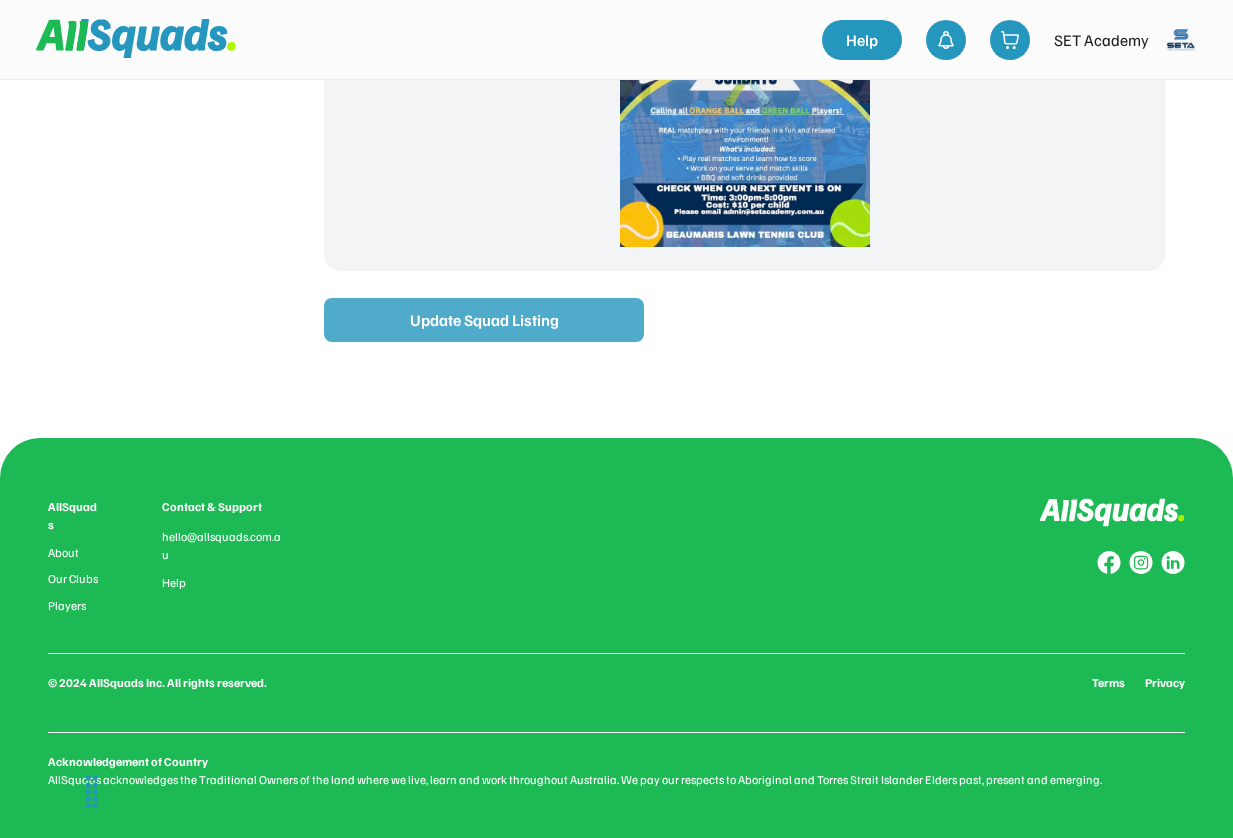 click on "Update Squad Listing" at bounding box center [484, 320] 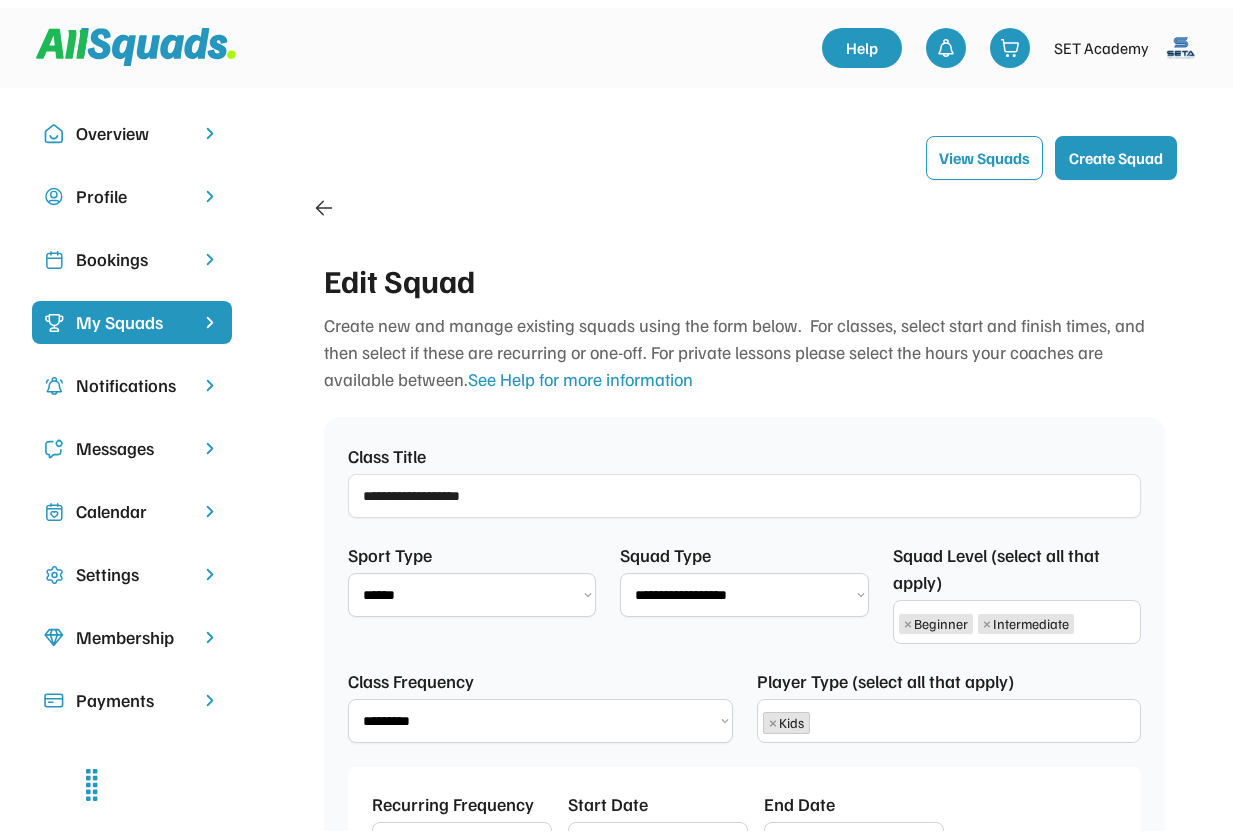 scroll, scrollTop: 0, scrollLeft: 0, axis: both 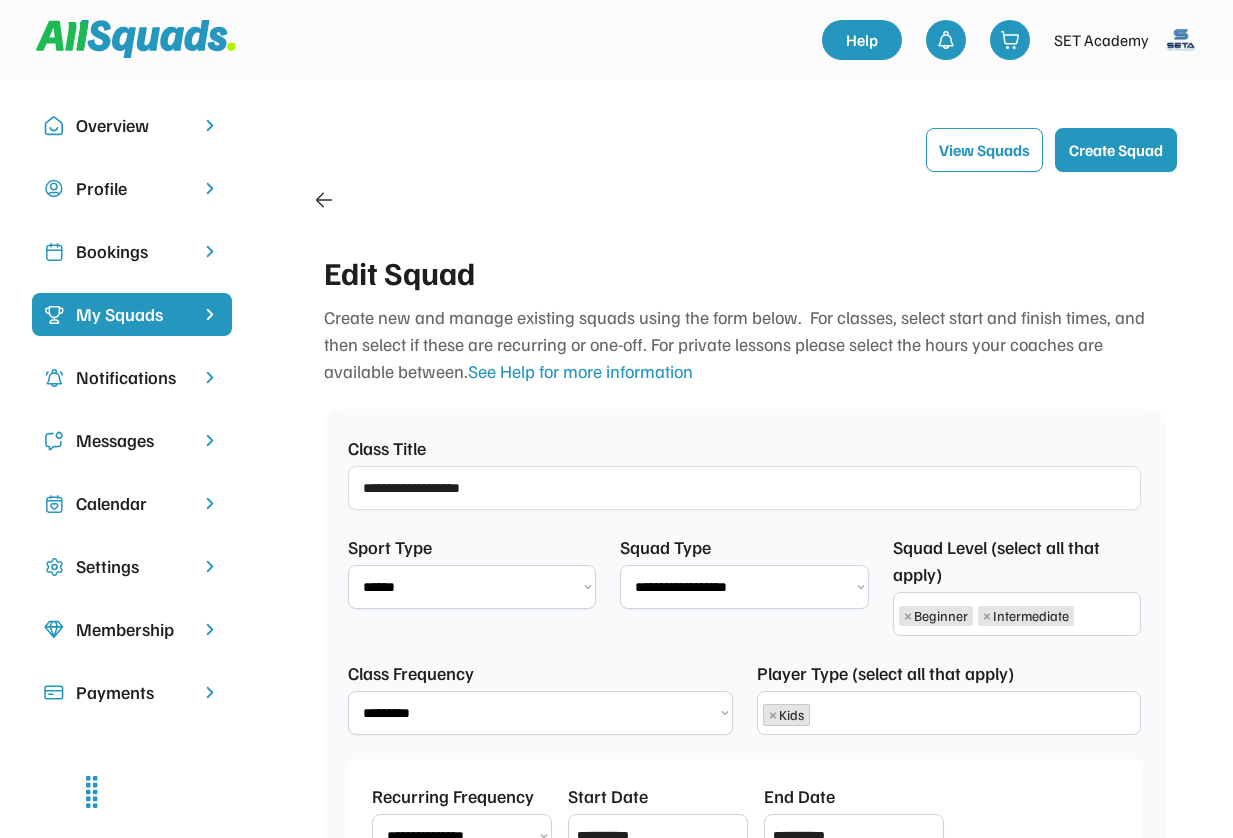 click 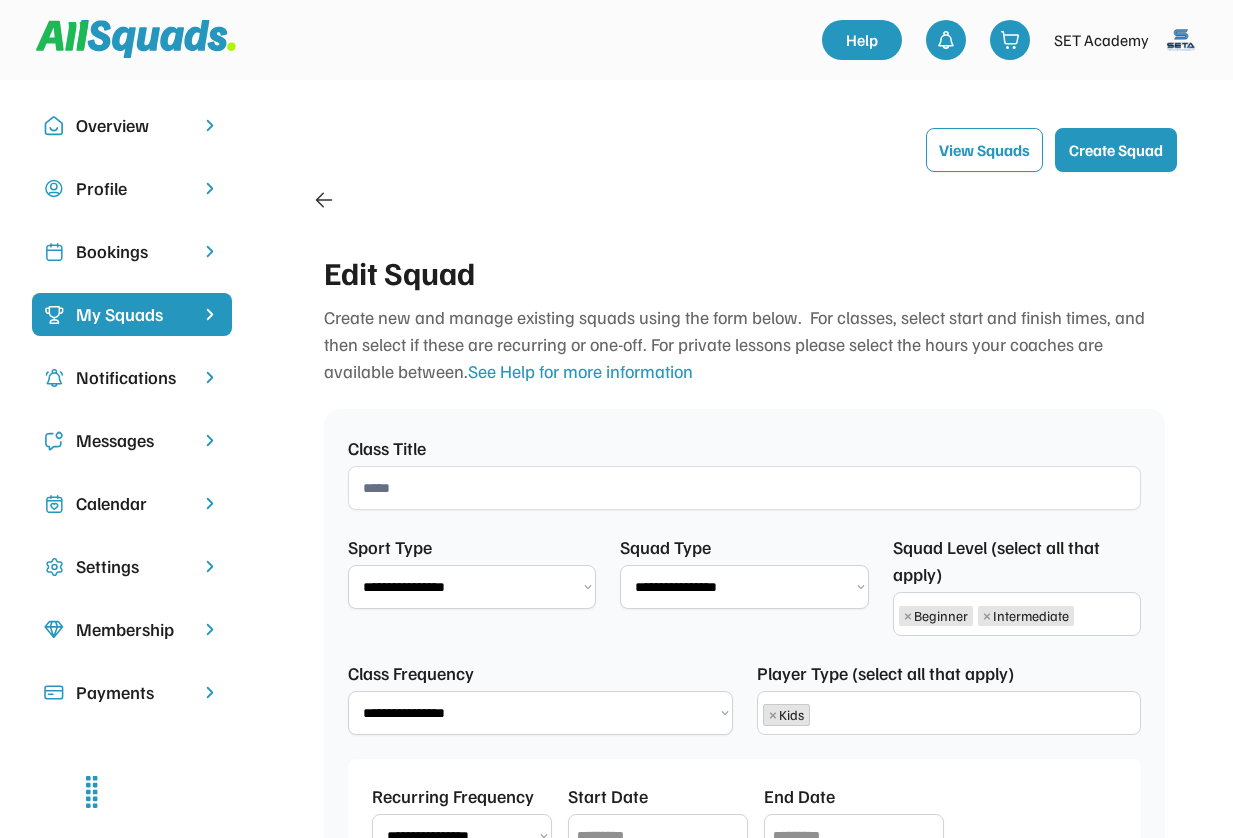 scroll, scrollTop: 0, scrollLeft: 0, axis: both 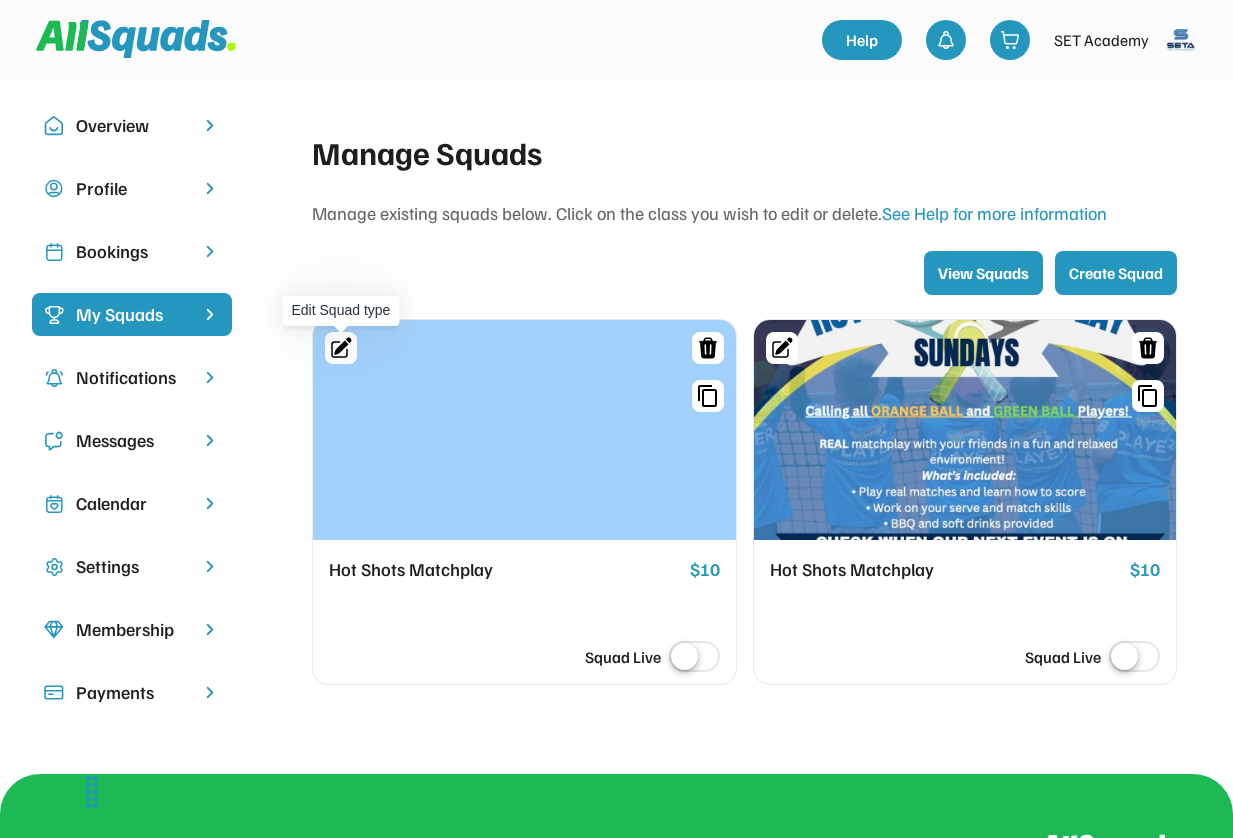 click 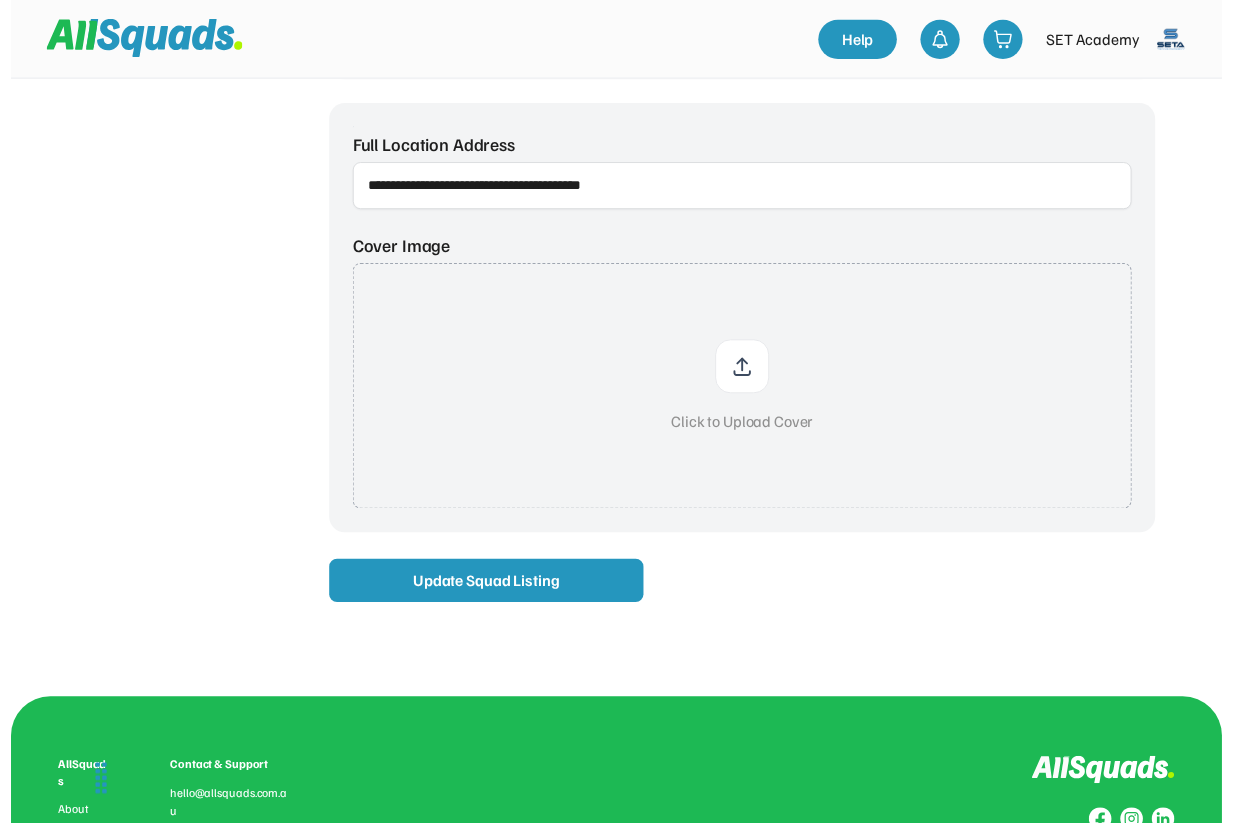 scroll, scrollTop: 1691, scrollLeft: 0, axis: vertical 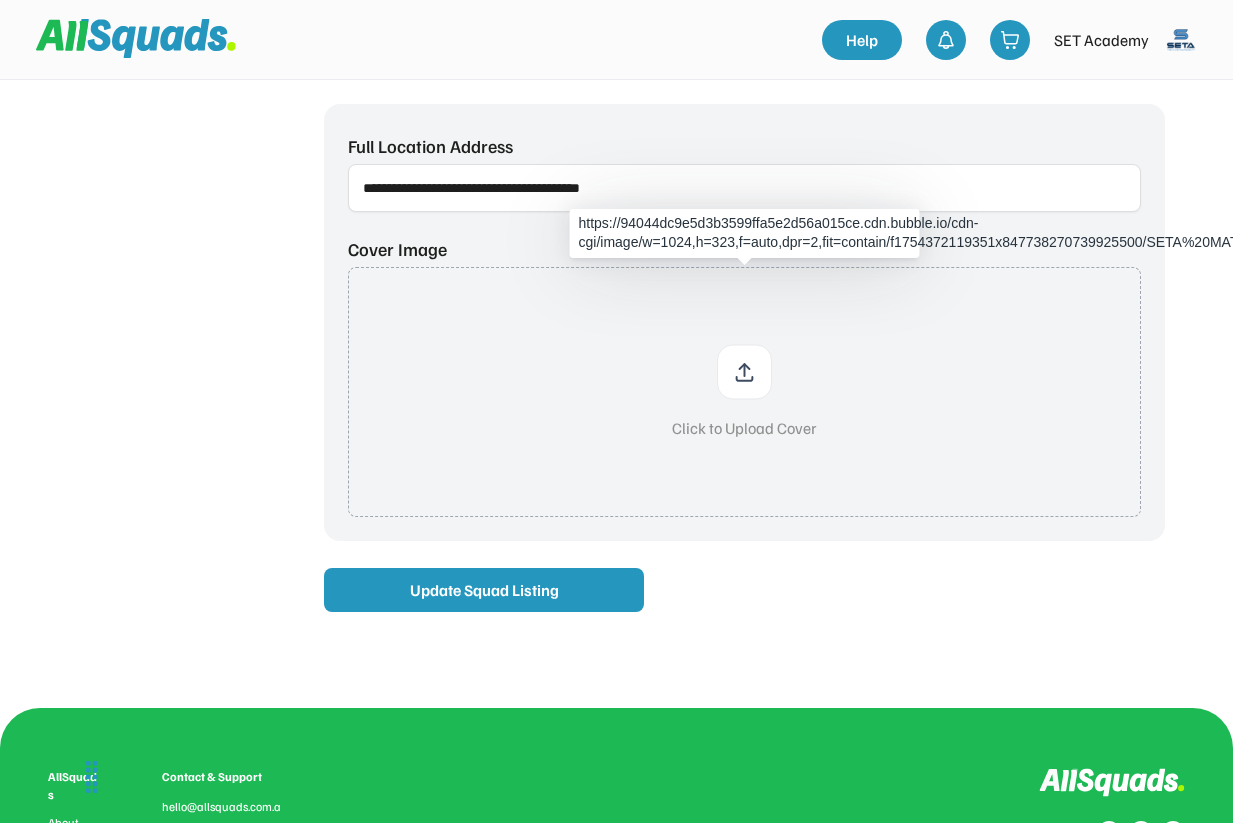 click at bounding box center [744, 392] 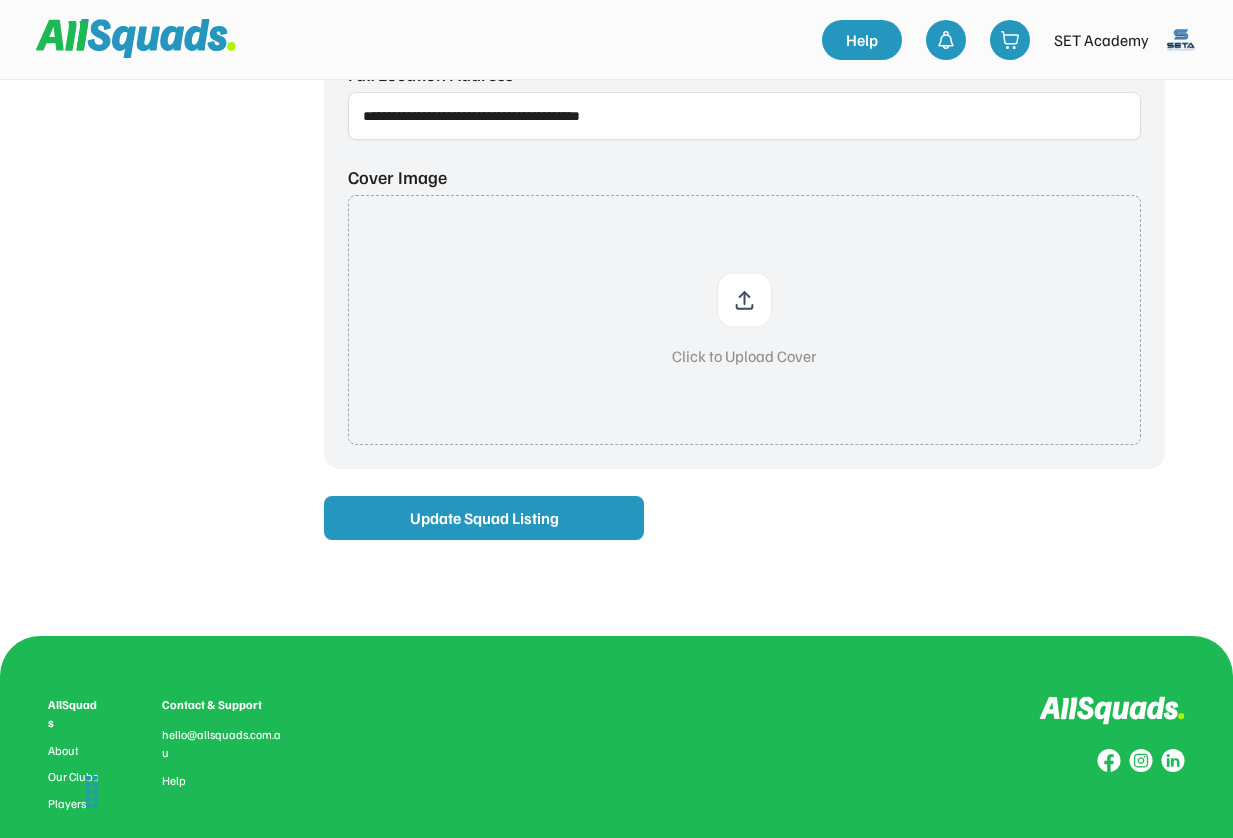 type on "**********" 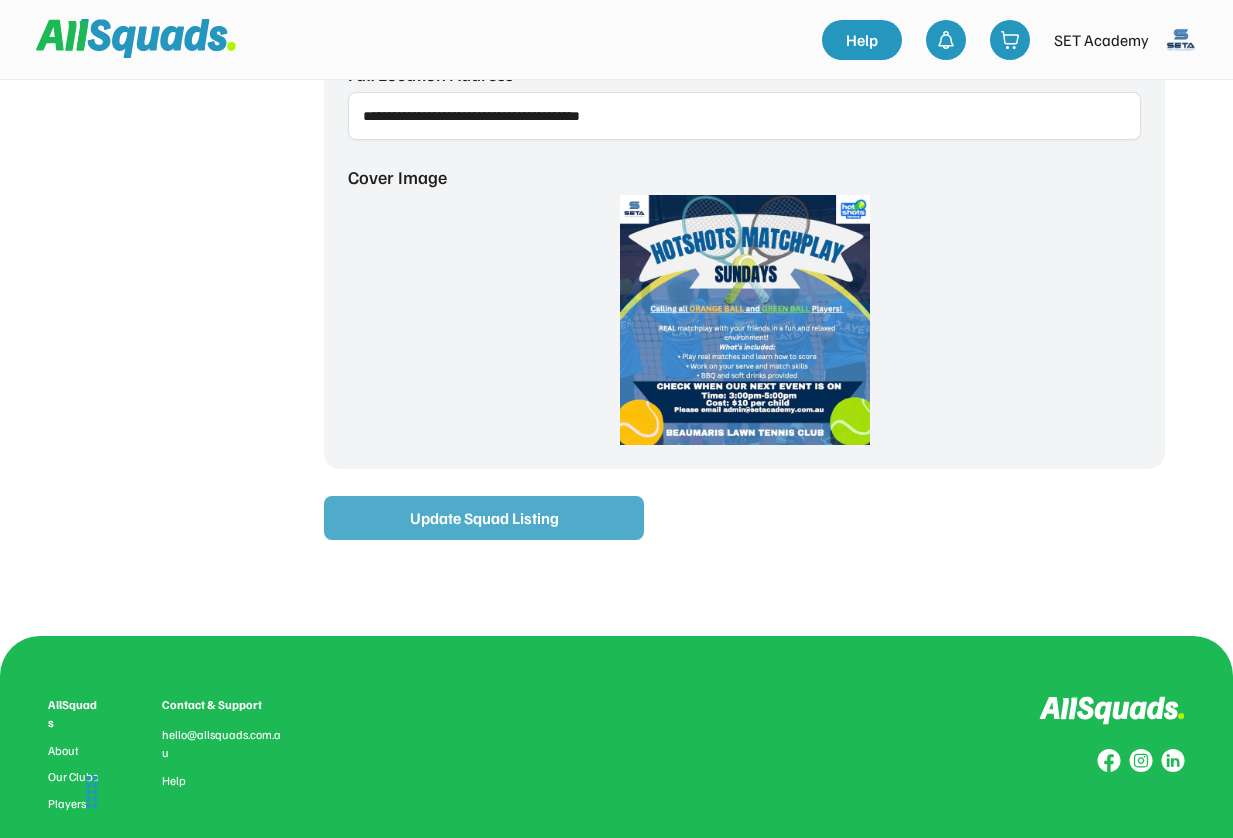 click on "Update Squad Listing" at bounding box center [484, 518] 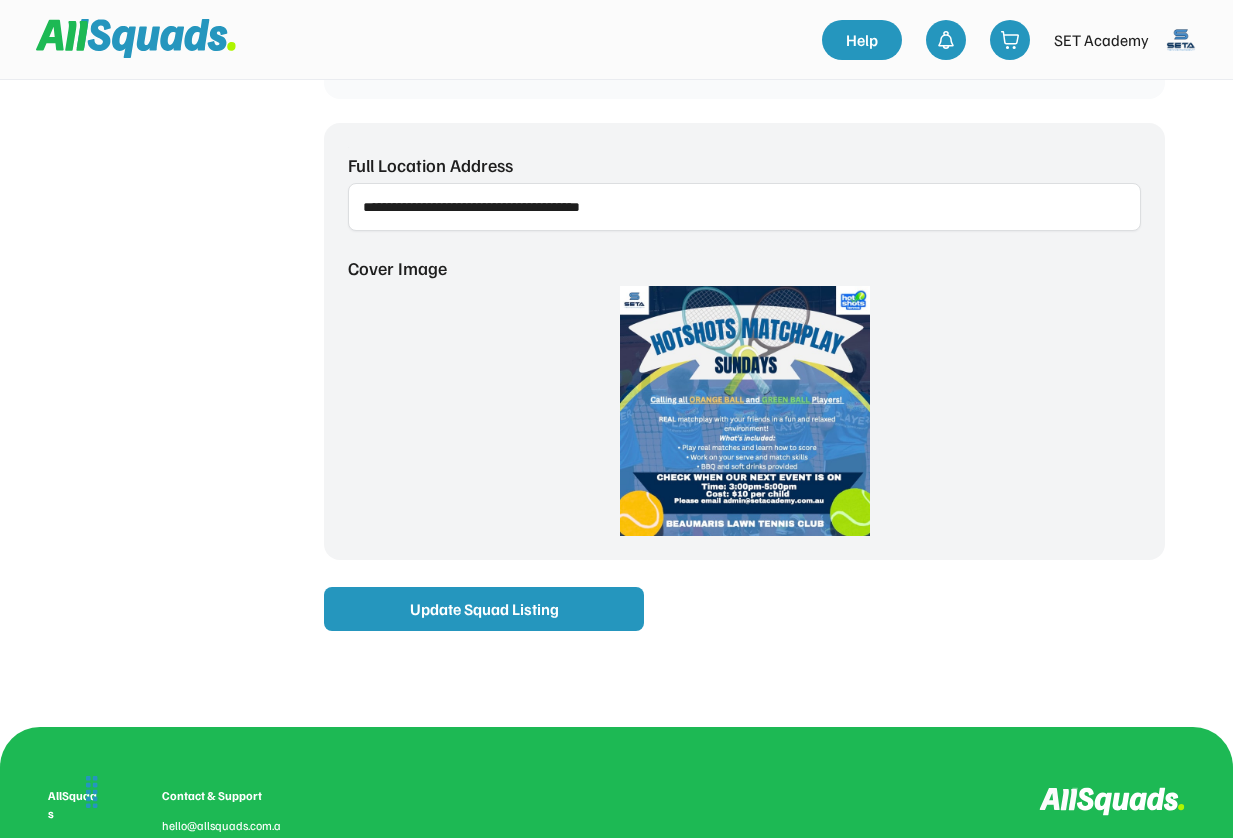 scroll, scrollTop: 1597, scrollLeft: 0, axis: vertical 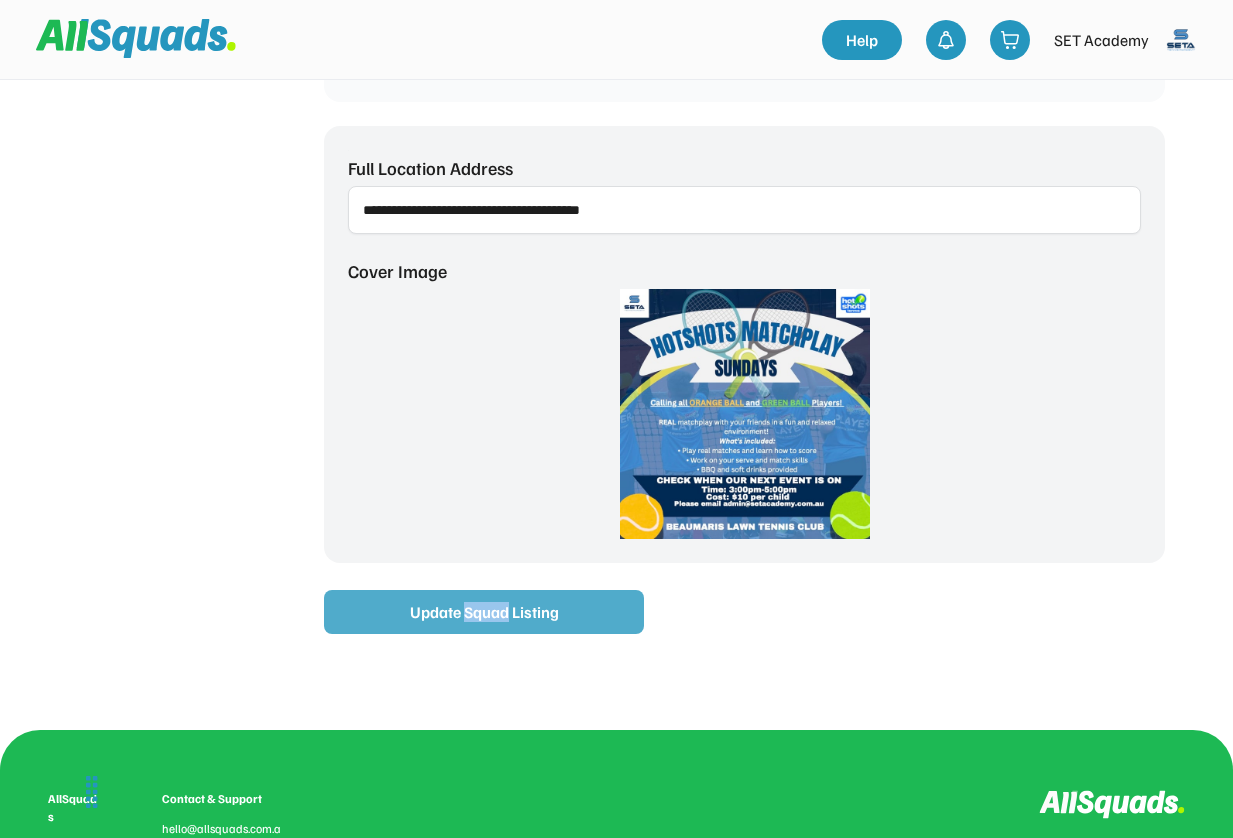 click on "Update Squad Listing" at bounding box center (484, 612) 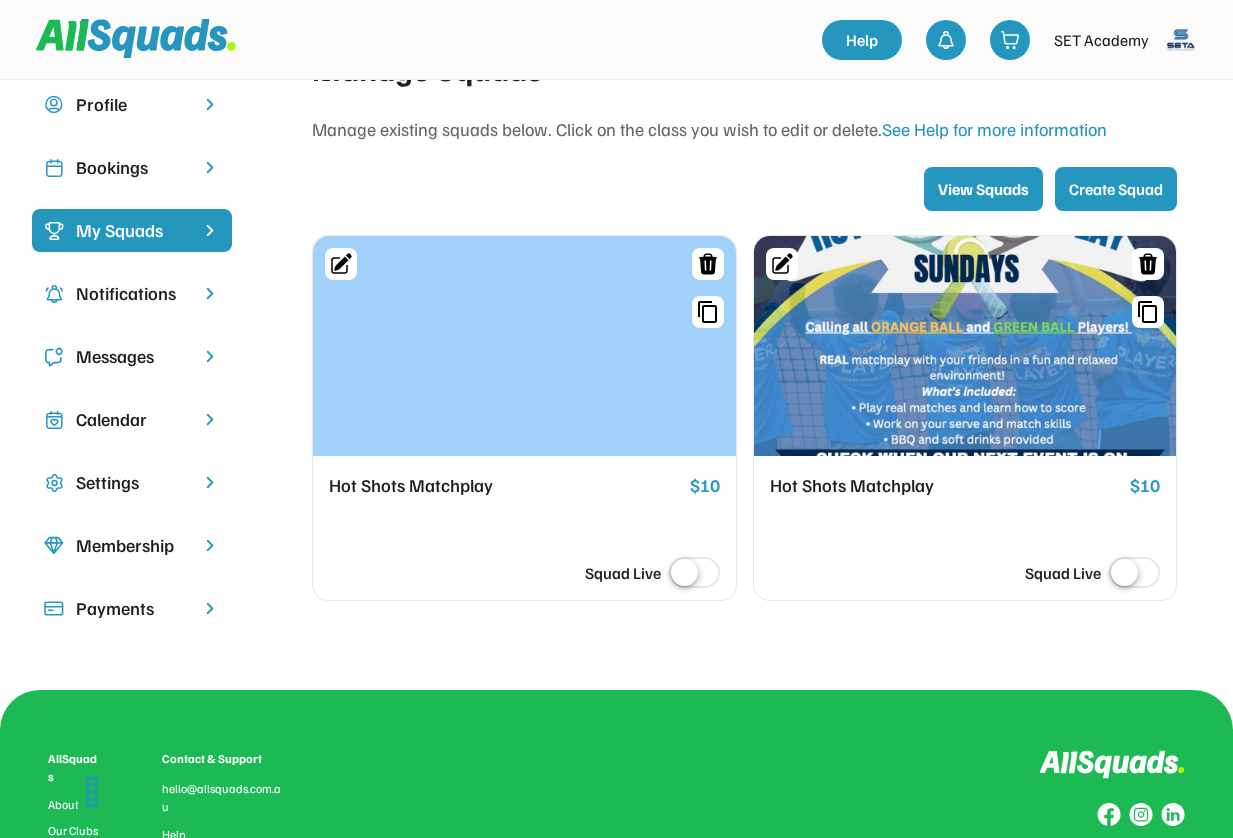 scroll, scrollTop: 75, scrollLeft: 0, axis: vertical 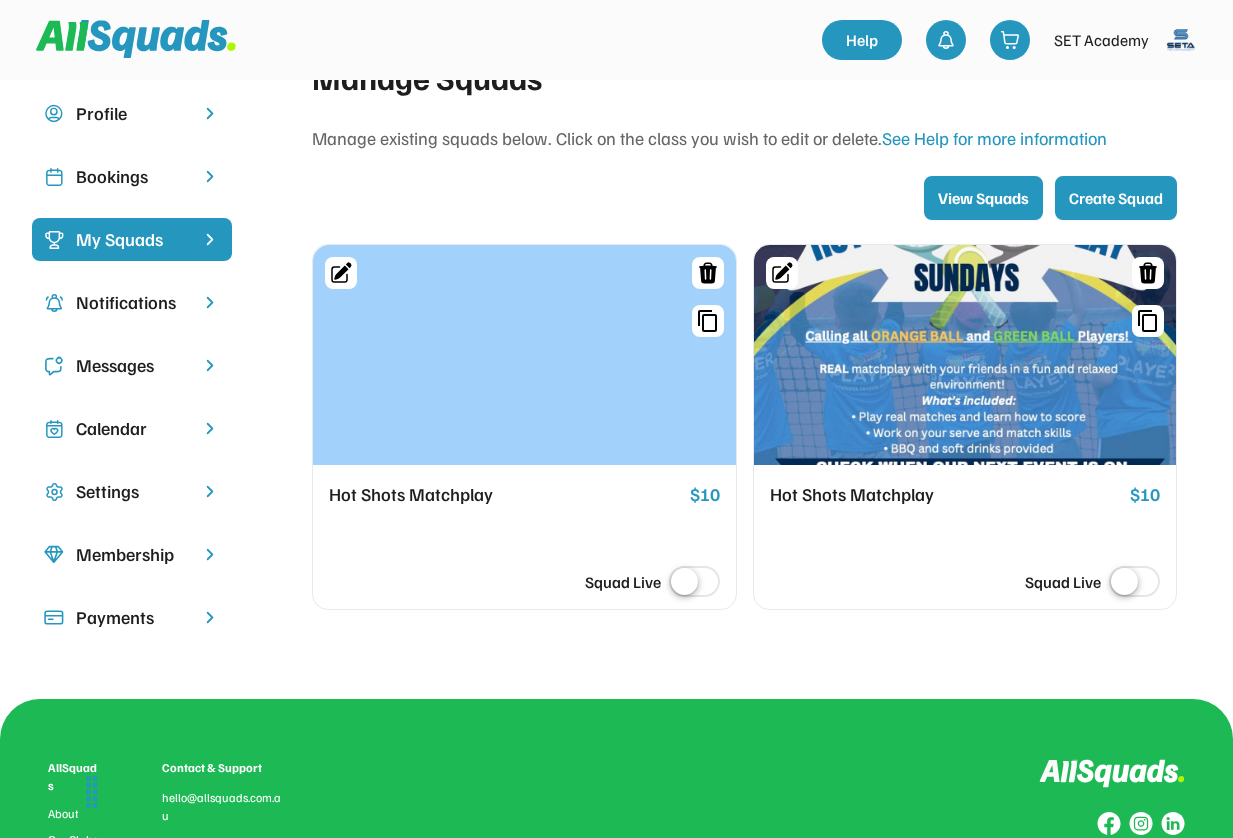 click at bounding box center [524, 355] 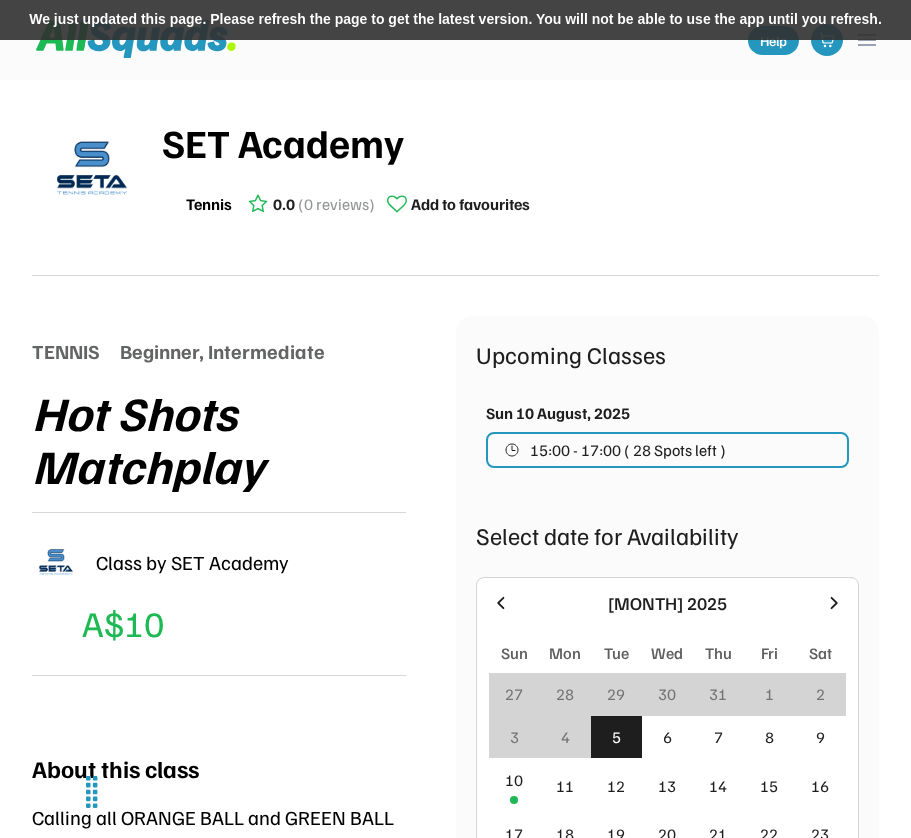 scroll, scrollTop: 0, scrollLeft: 0, axis: both 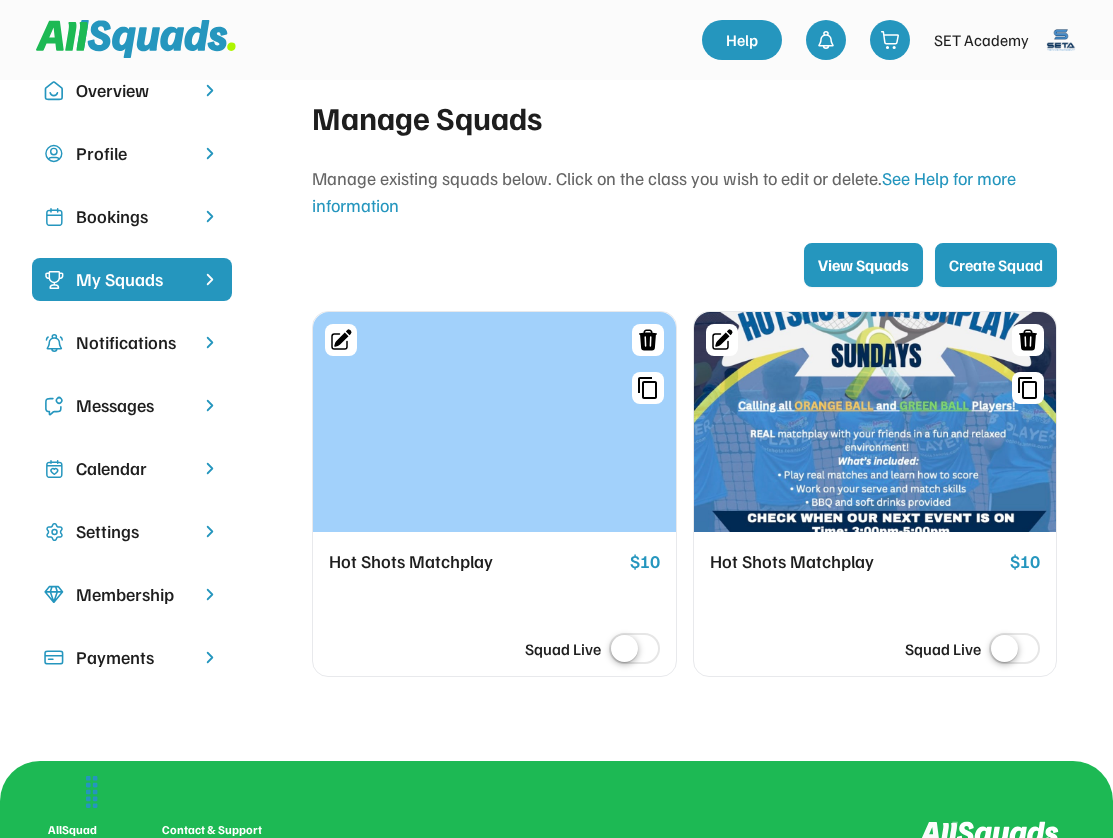 click at bounding box center (875, 422) 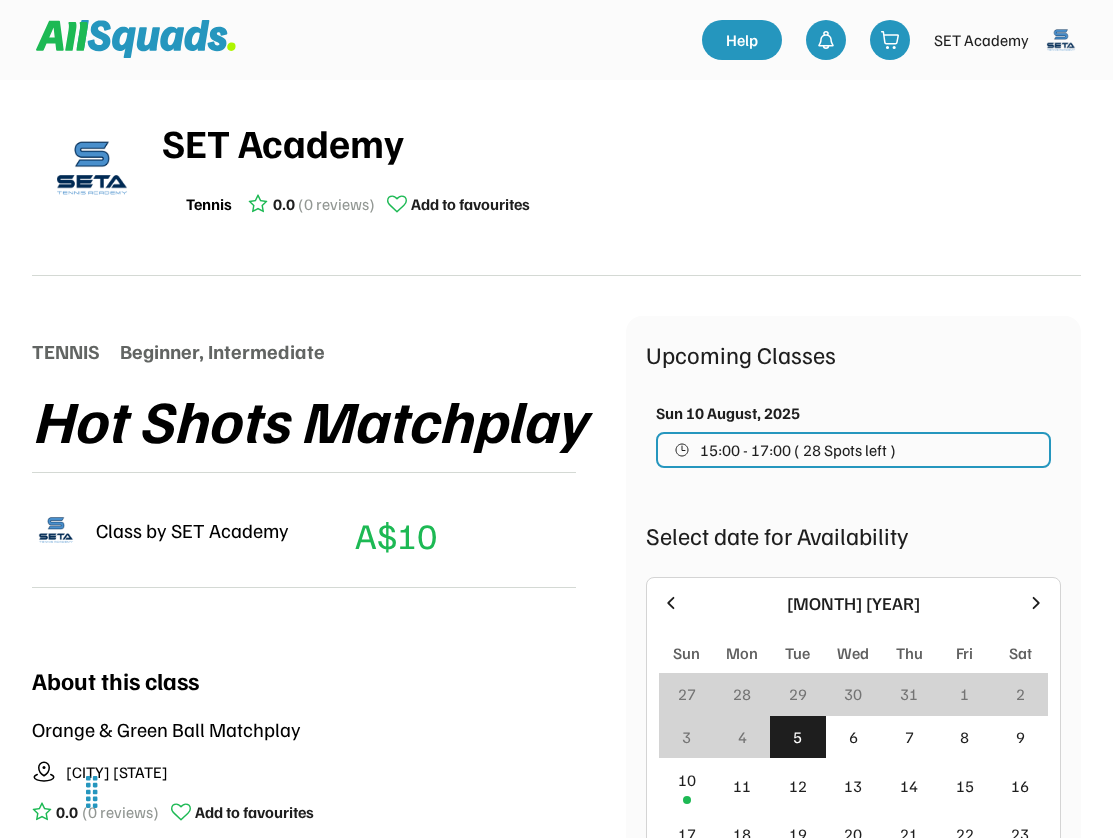 scroll, scrollTop: 0, scrollLeft: 0, axis: both 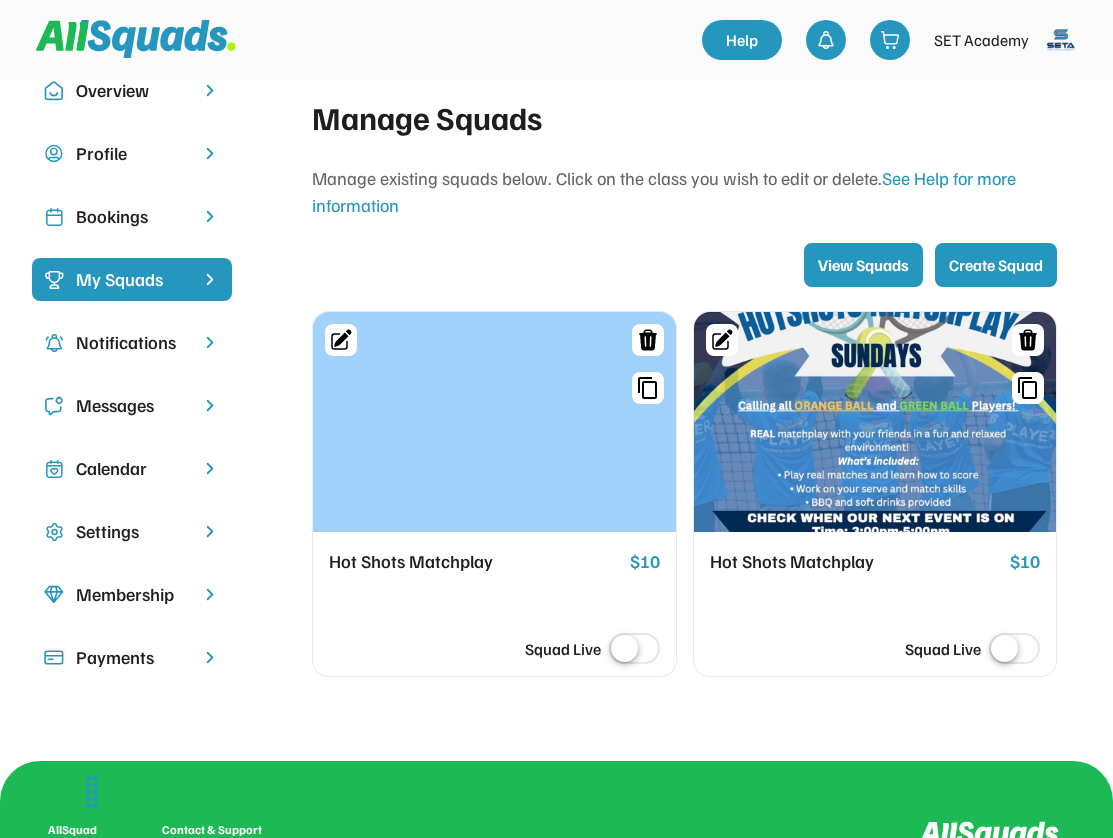 click at bounding box center (494, 422) 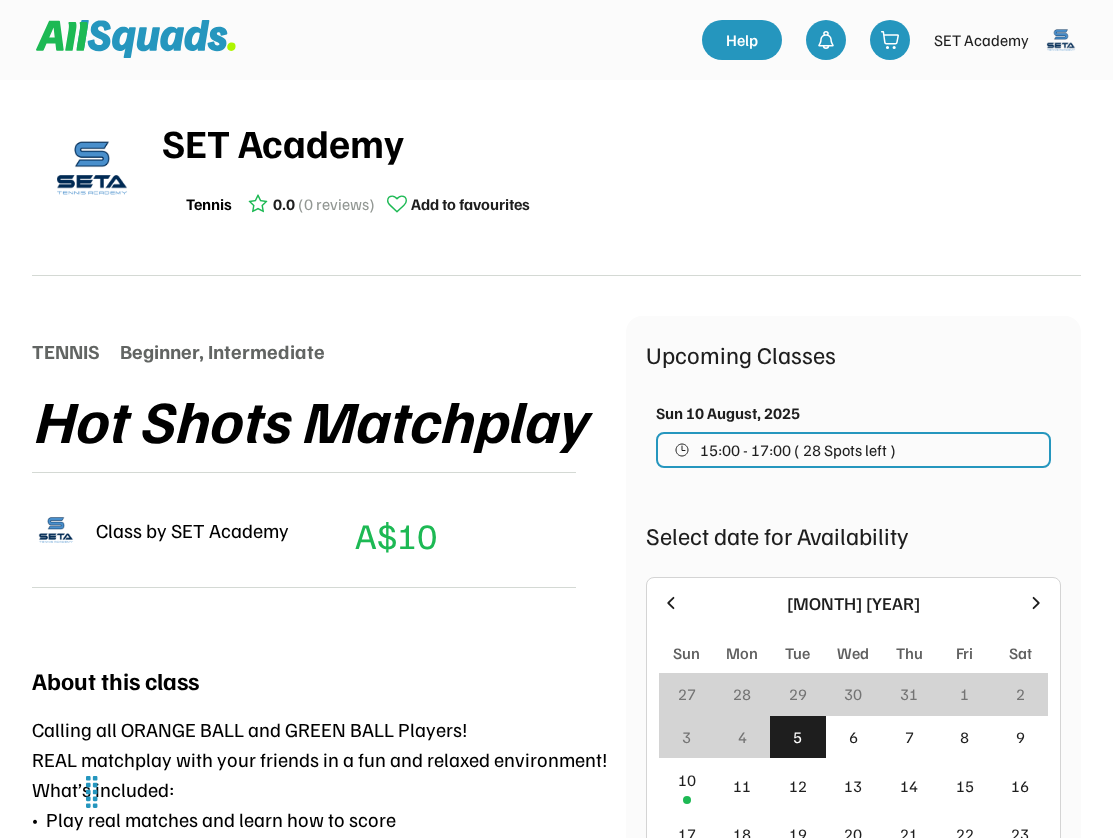 scroll, scrollTop: 0, scrollLeft: 0, axis: both 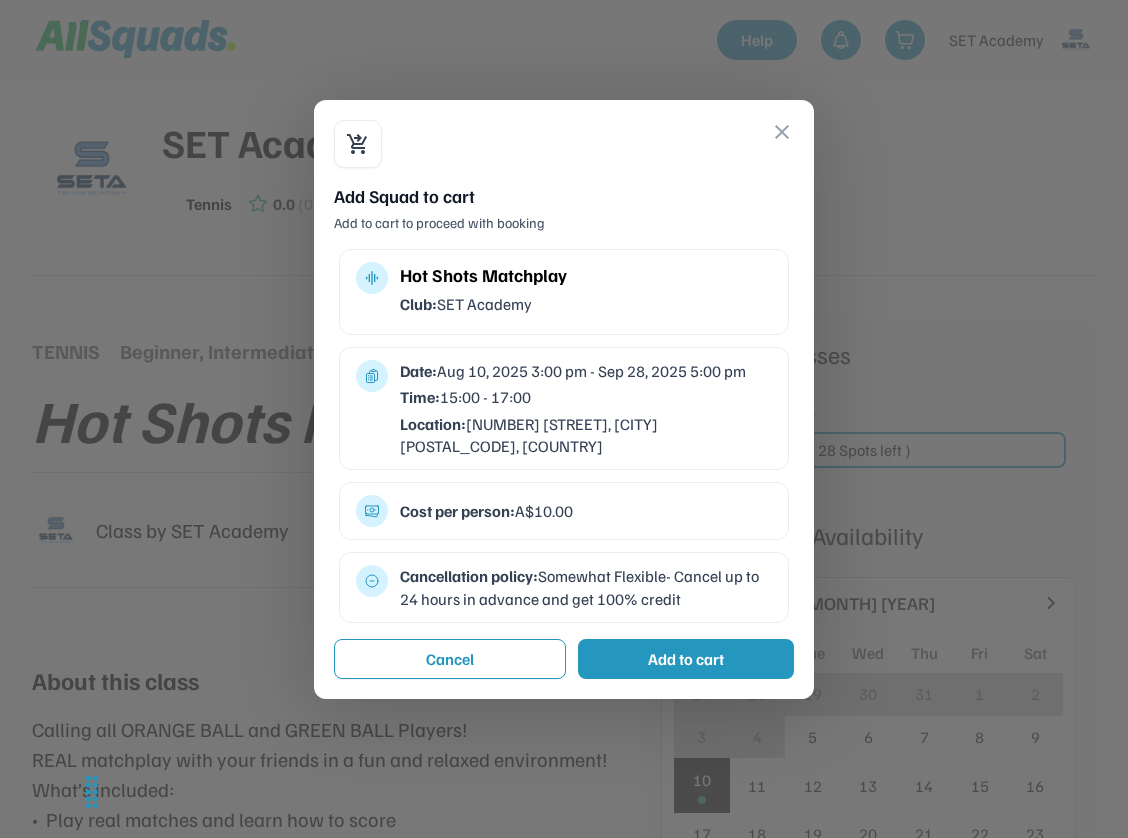 click on "close" at bounding box center [782, 132] 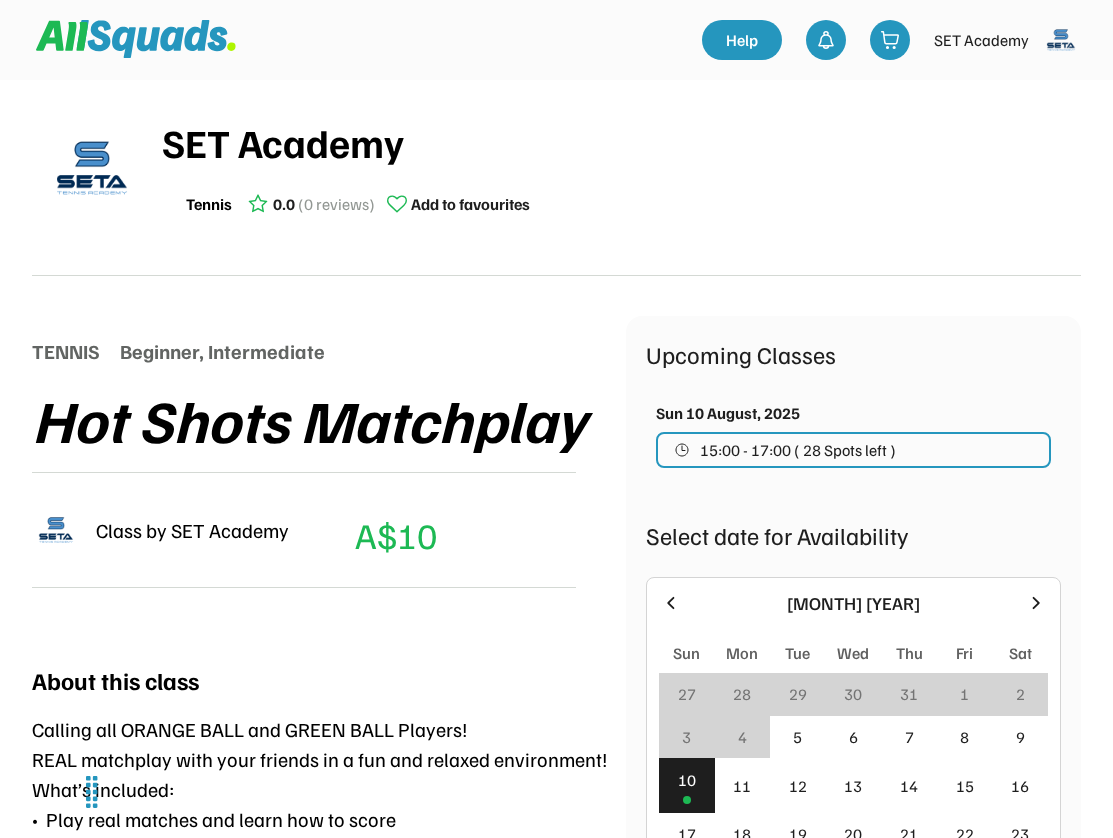 scroll, scrollTop: 0, scrollLeft: 0, axis: both 